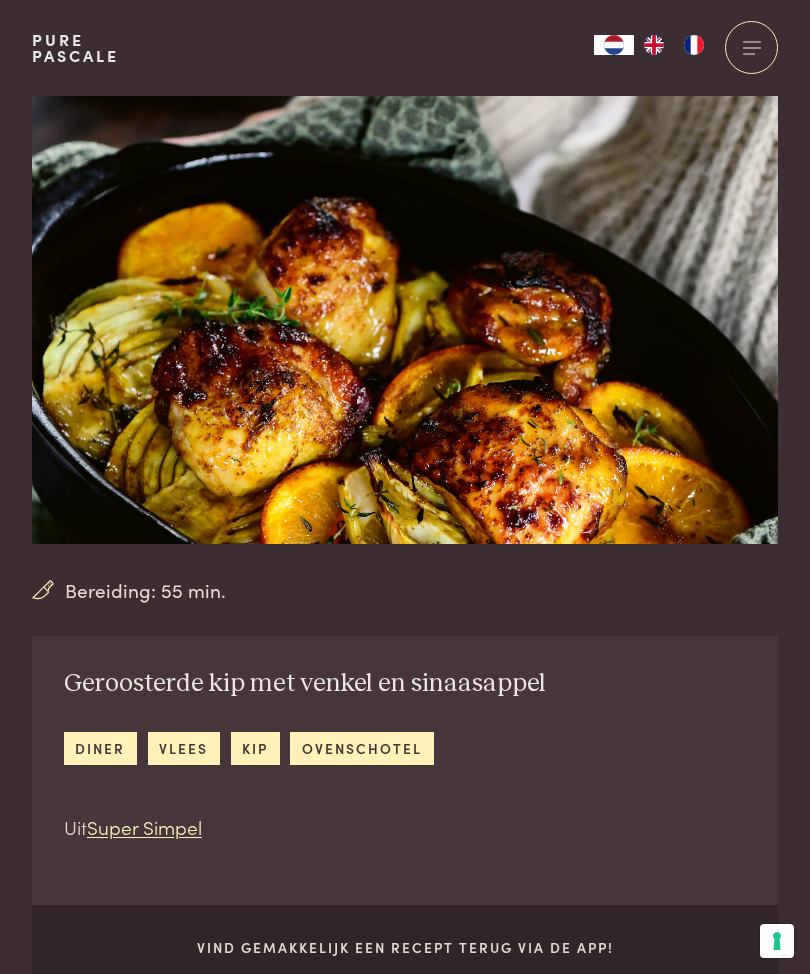 scroll, scrollTop: 0, scrollLeft: 0, axis: both 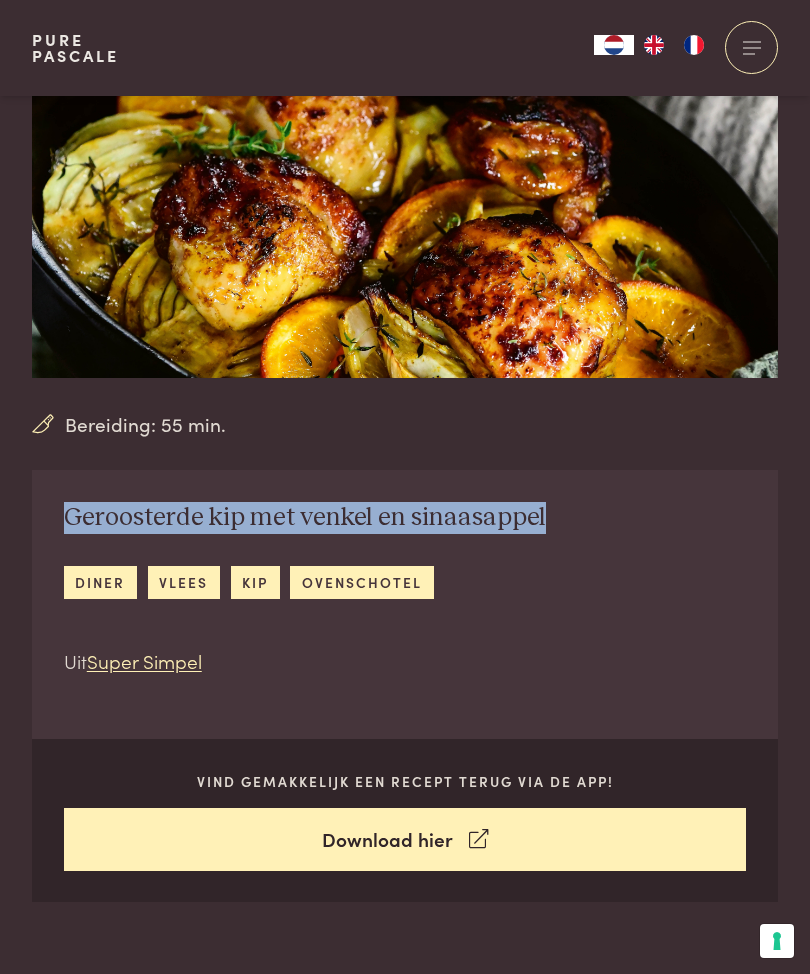 click on "Geroosterde kip met venkel en sinaasappel
diner
vlees
kip
ovenschotel
Uit  Super Simpel" at bounding box center (305, 588) 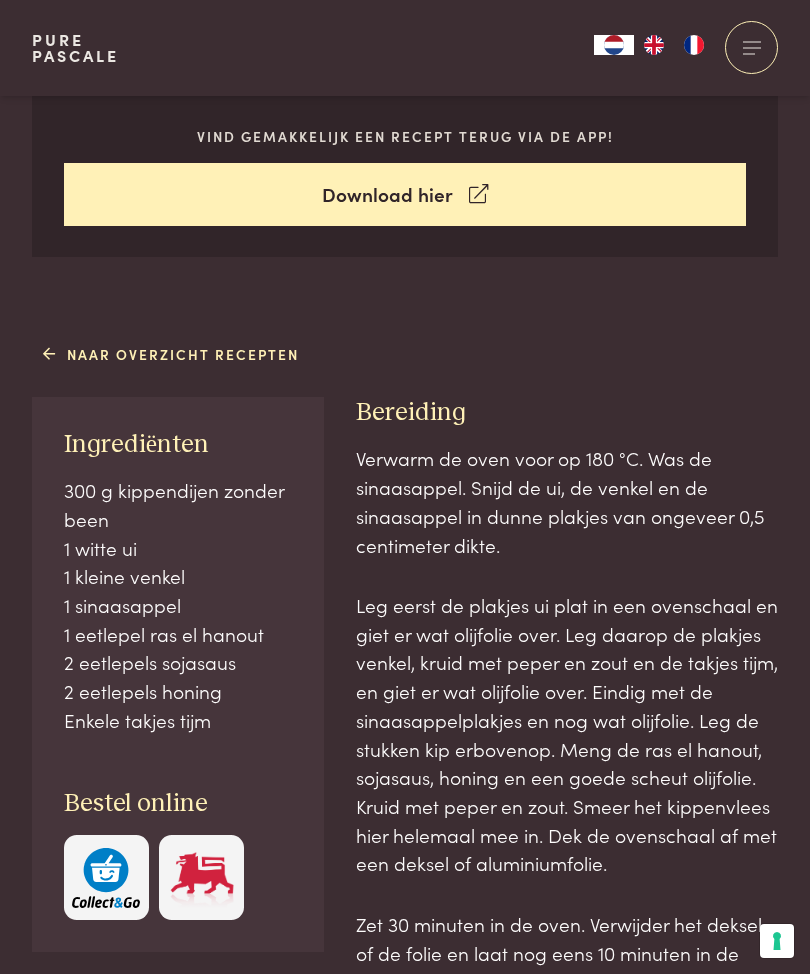 scroll, scrollTop: 810, scrollLeft: 0, axis: vertical 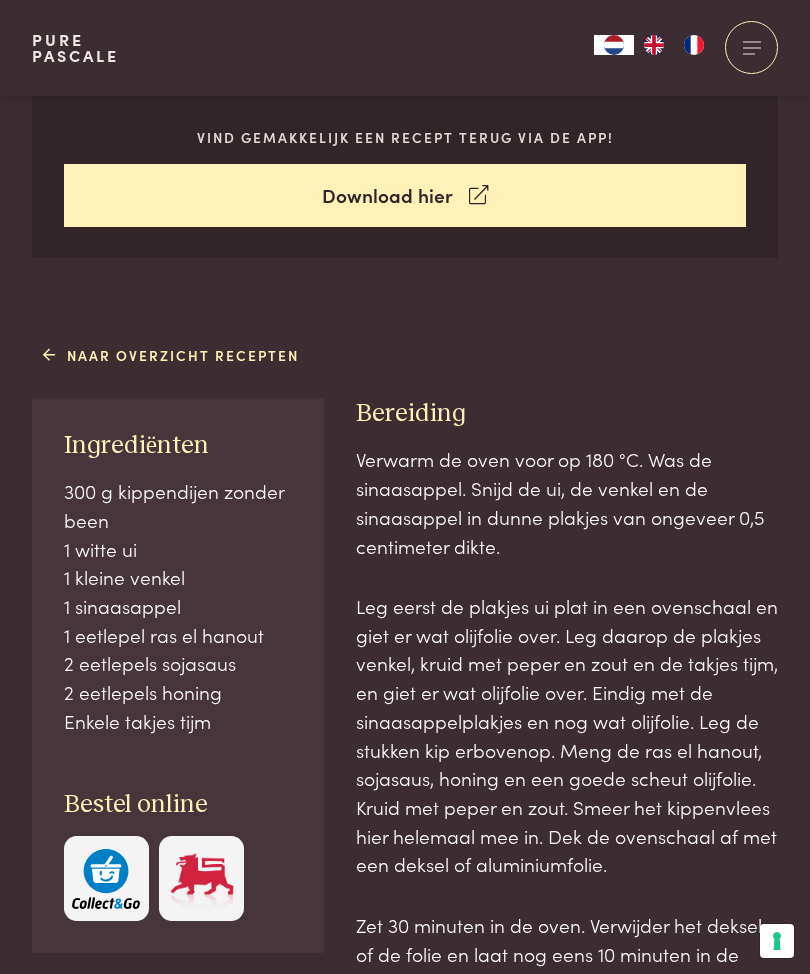 click on "Naar overzicht recepten" at bounding box center [171, 355] 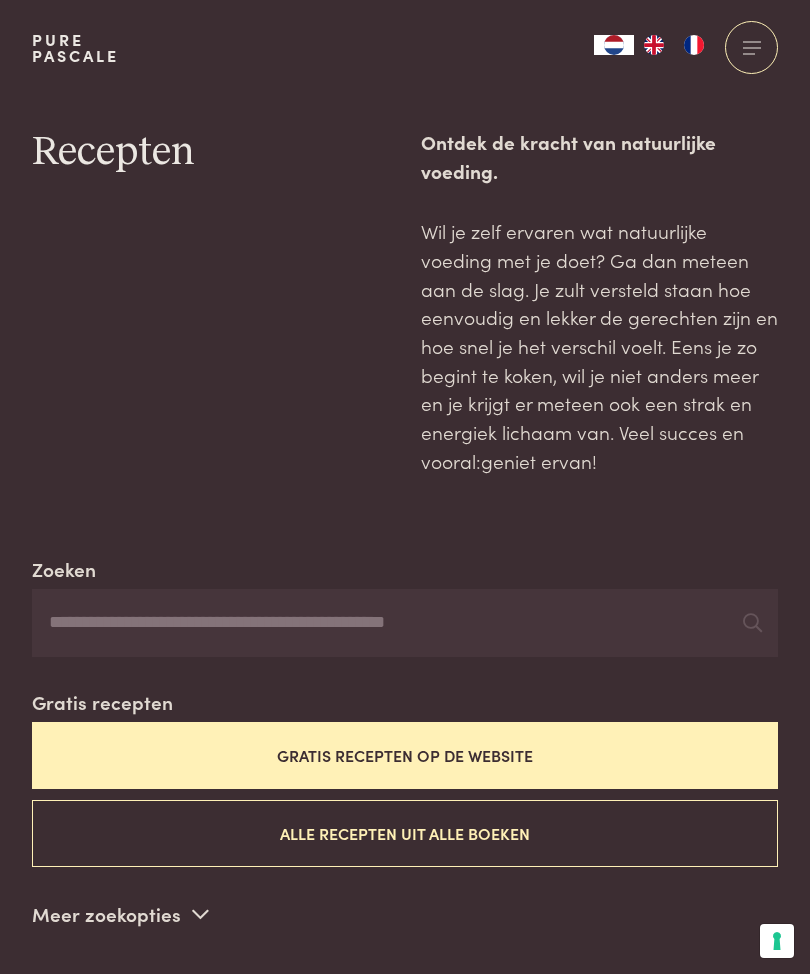 scroll, scrollTop: 0, scrollLeft: 0, axis: both 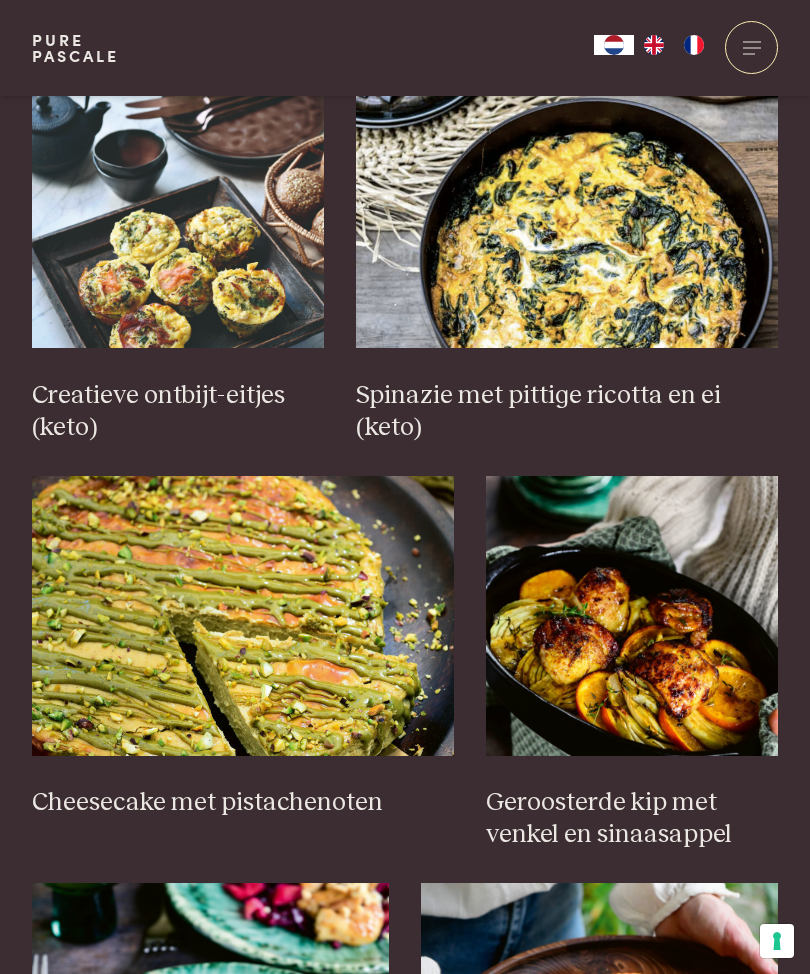 click at bounding box center (243, 616) 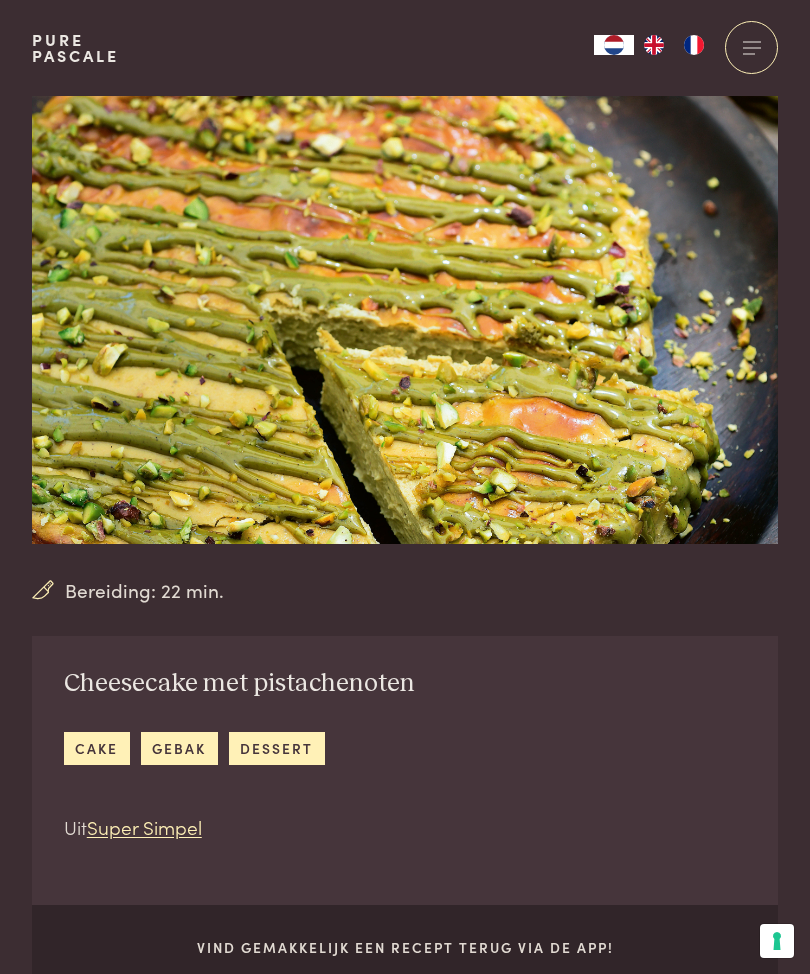 scroll, scrollTop: 0, scrollLeft: 0, axis: both 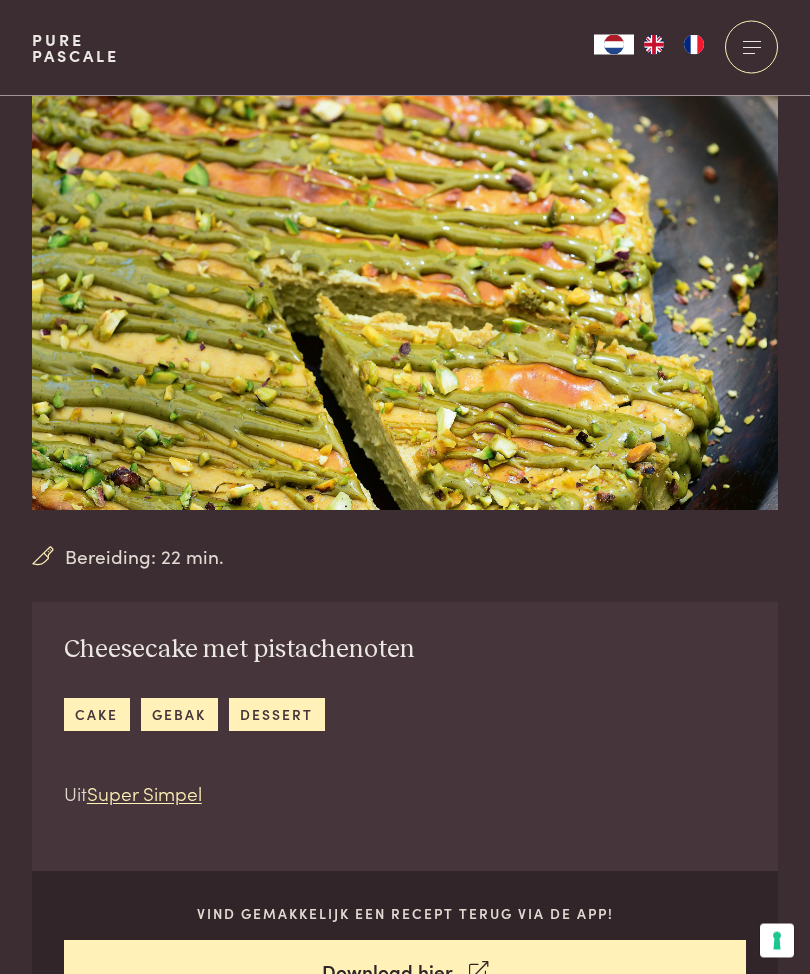 click at bounding box center (405, 287) 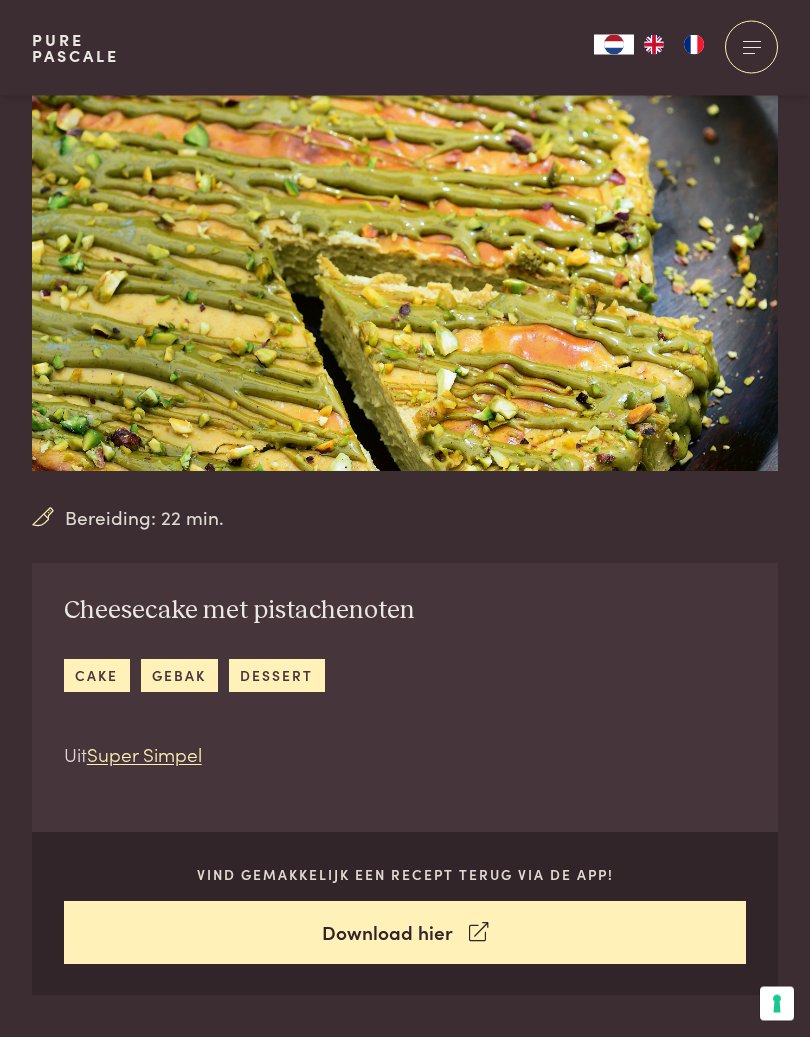 scroll, scrollTop: 100, scrollLeft: 0, axis: vertical 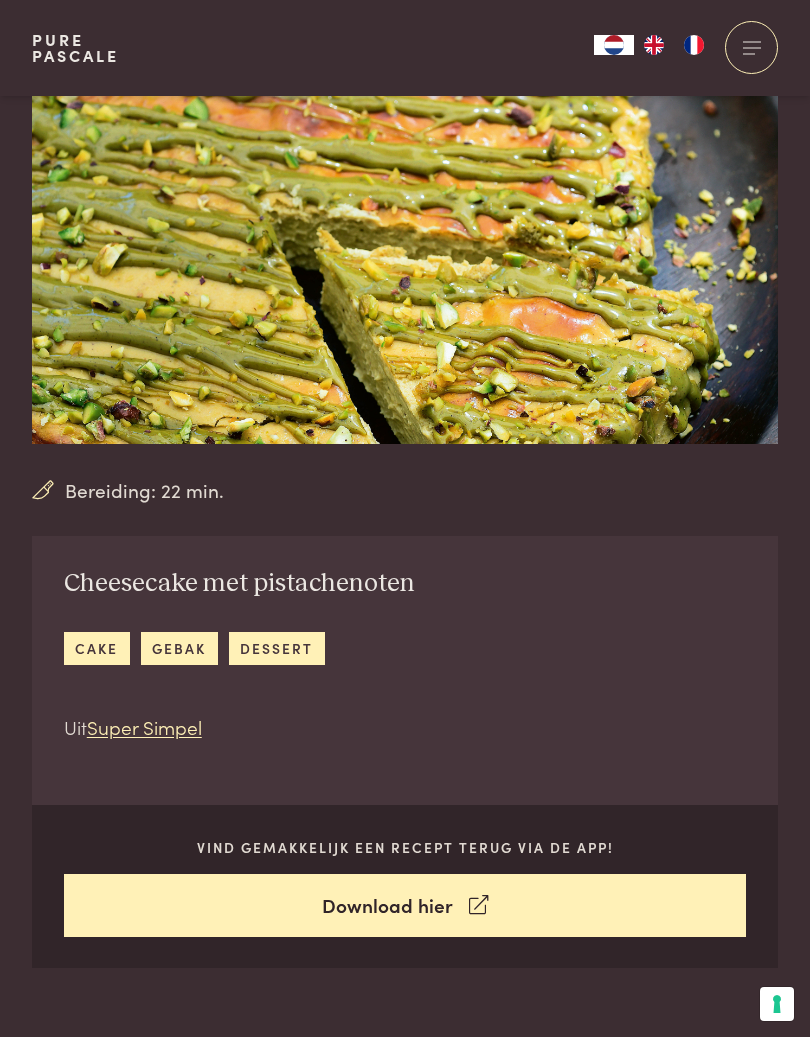 click on "Bereiding: 22 min." at bounding box center [405, 490] 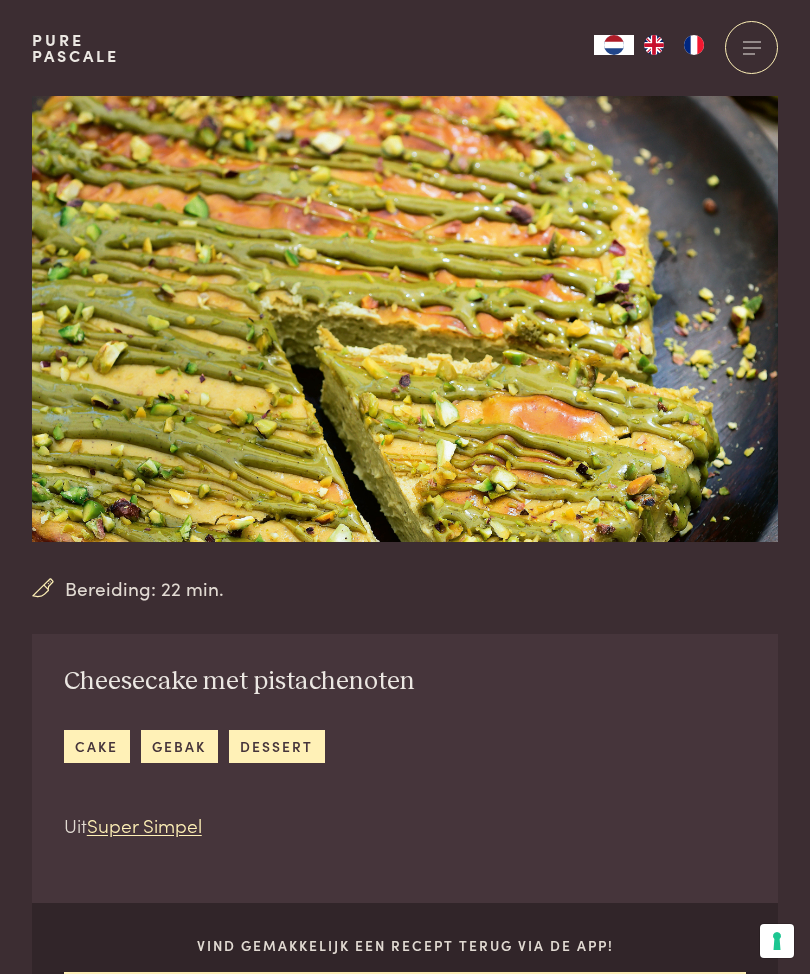scroll, scrollTop: 0, scrollLeft: 0, axis: both 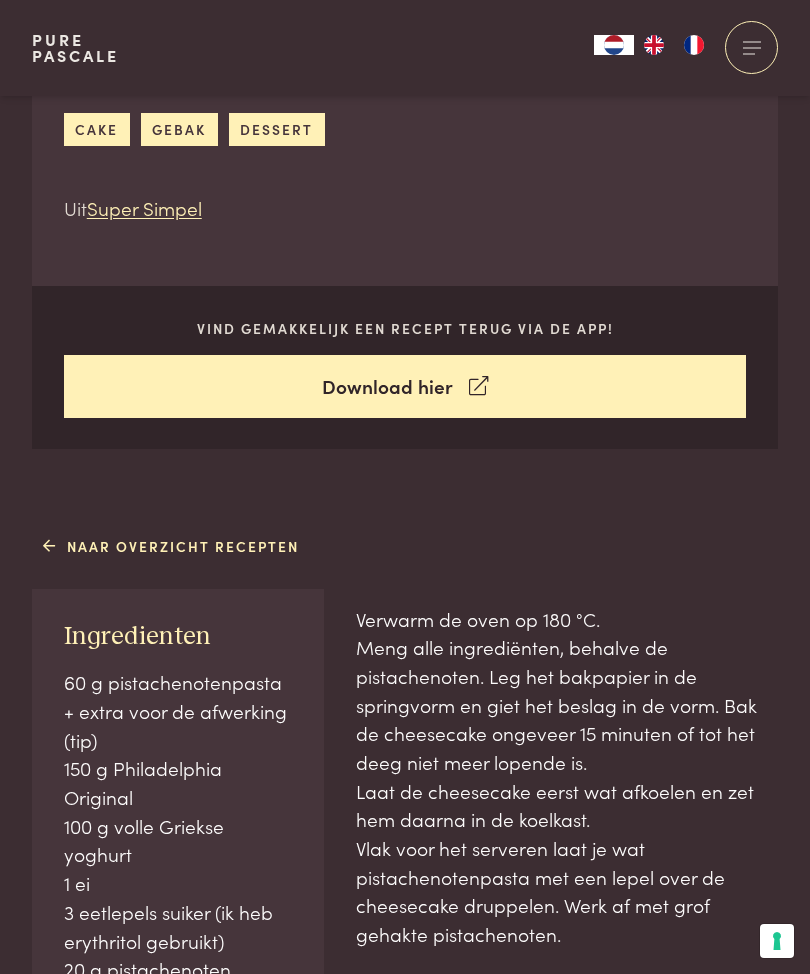 click on "Download hier" at bounding box center (405, 386) 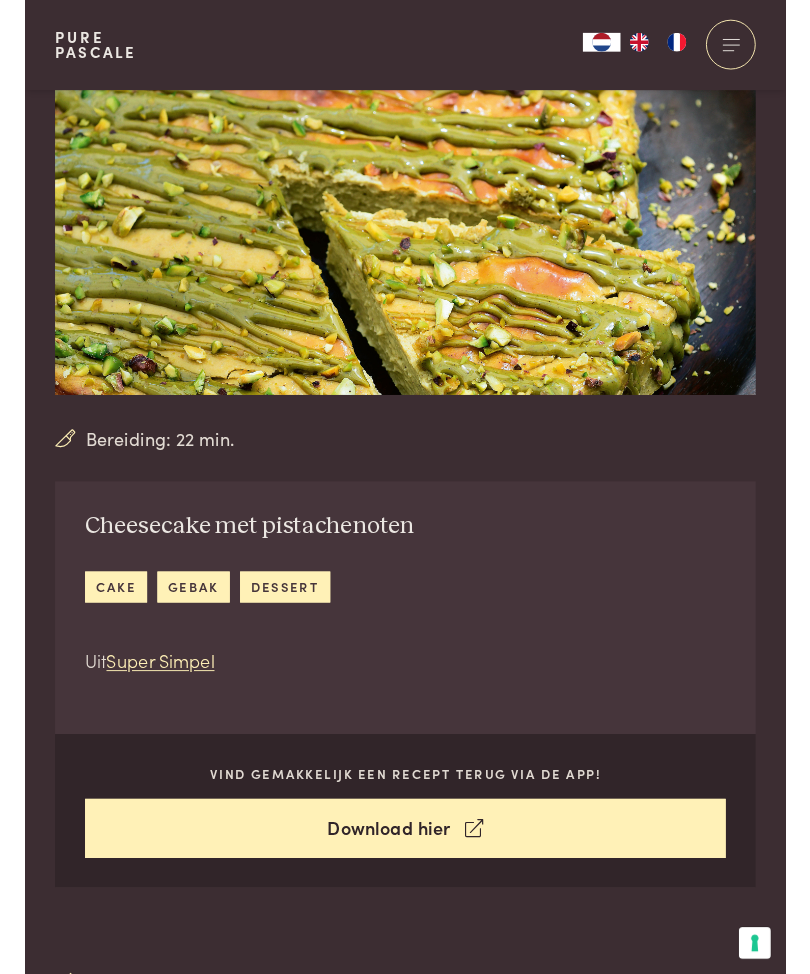 scroll, scrollTop: 122, scrollLeft: 0, axis: vertical 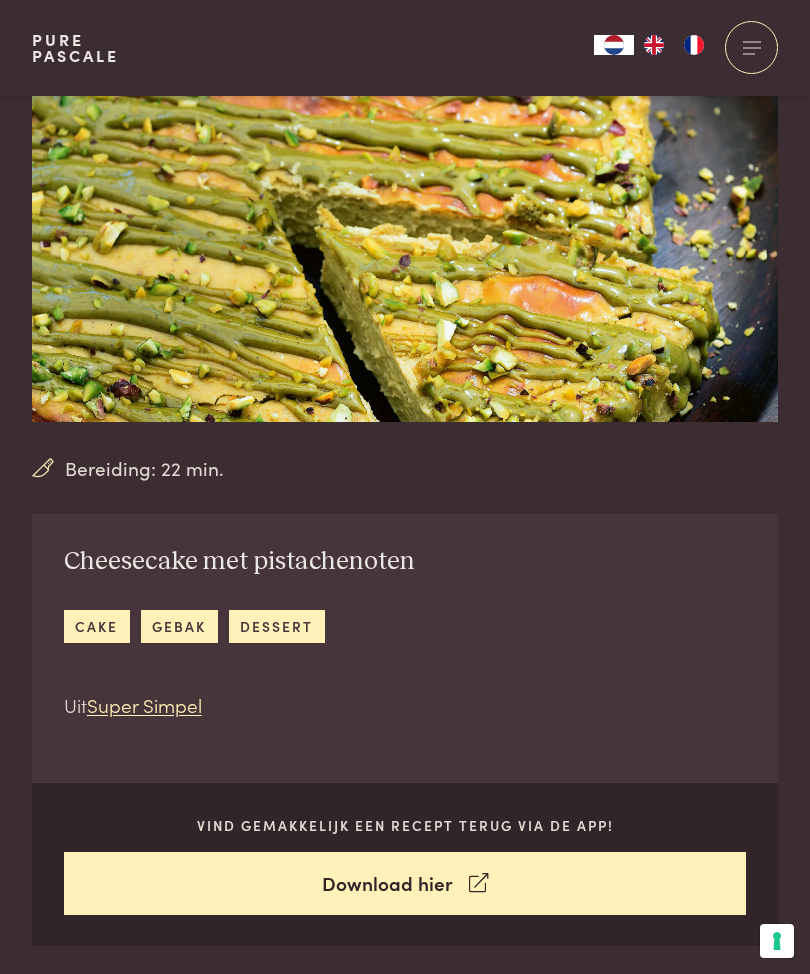 click on "Cheesecake met pistachenoten" at bounding box center [239, 562] 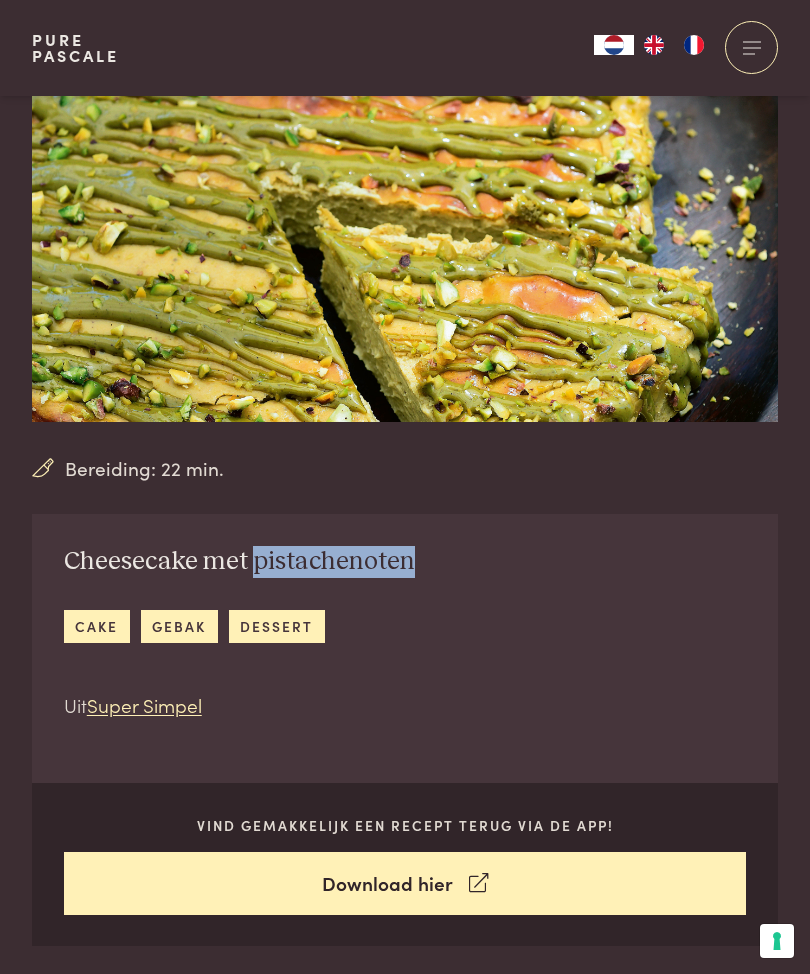 copy on "pistachenoten" 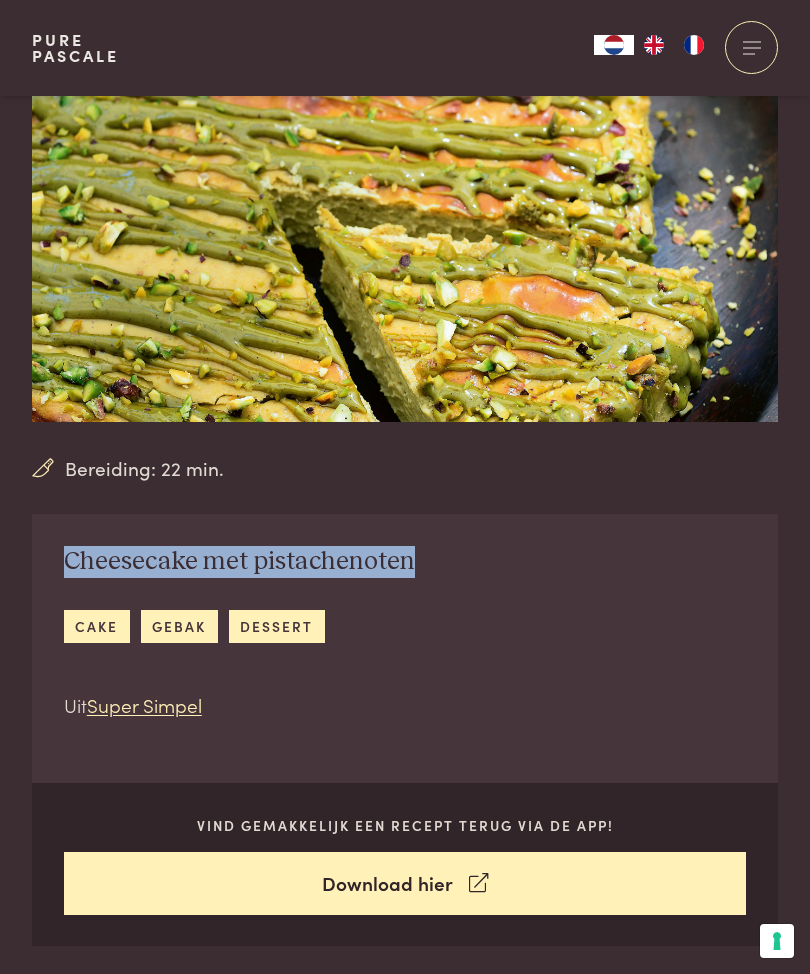 copy on "Cheesecake met pistachenoten" 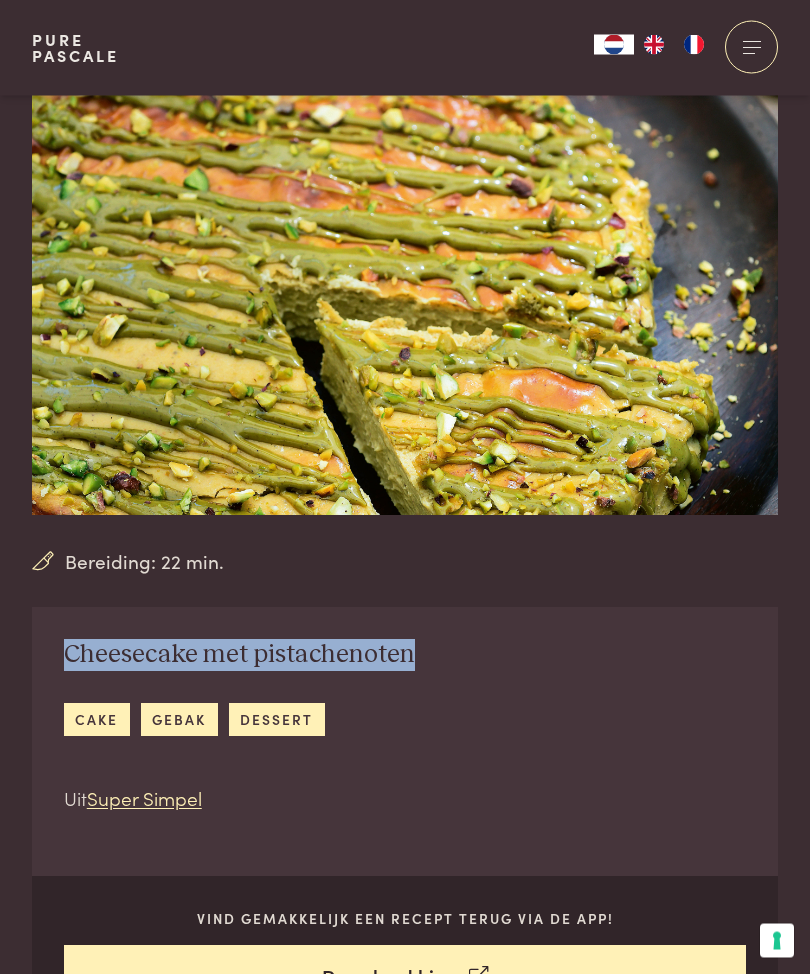 scroll, scrollTop: 0, scrollLeft: 0, axis: both 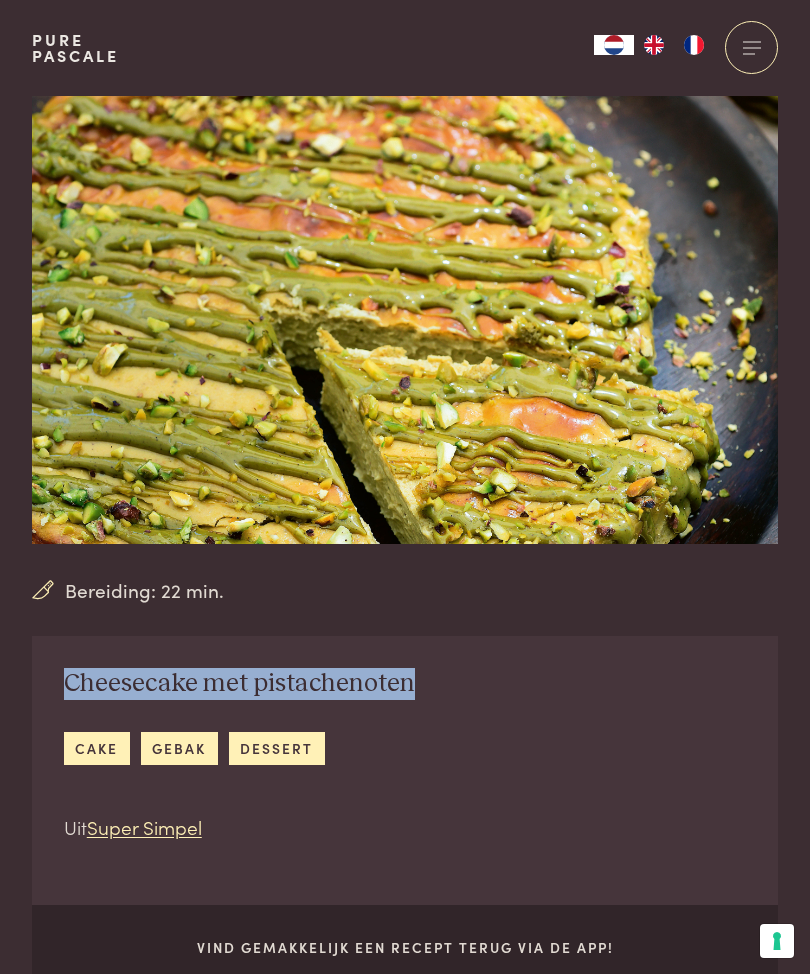 click on "Cheesecake met pistachenoten
cake
gebak
dessert
Uit  Super Simpel   Vind gemakkelijk een recept terug via de app!   Download hier" at bounding box center [405, 852] 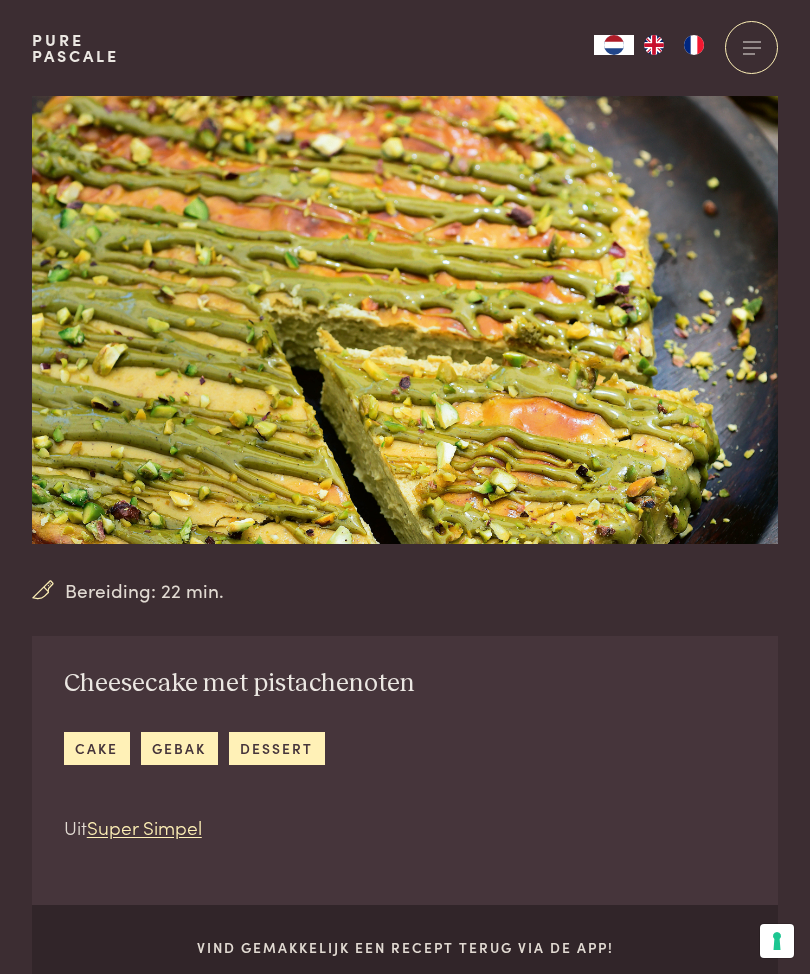 click on "Cheesecake met pistachenoten
cake
gebak
dessert
Uit  Super Simpel   Vind gemakkelijk een recept terug via de app!   Download hier" at bounding box center (405, 852) 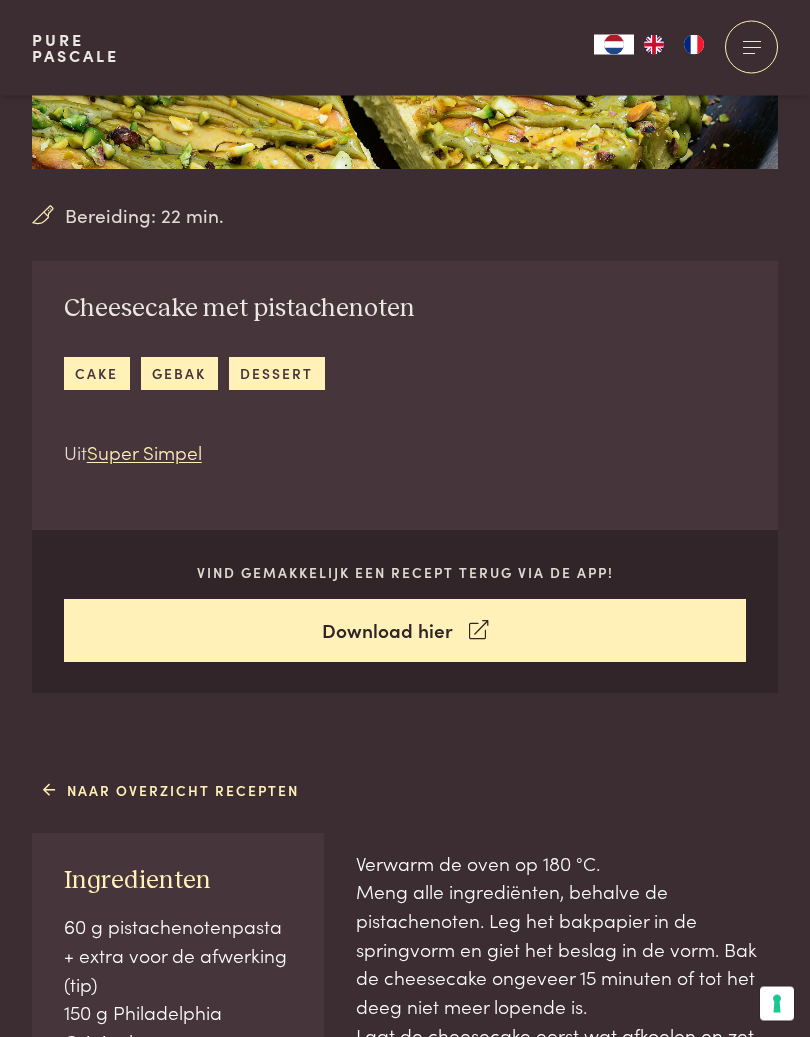 scroll, scrollTop: 377, scrollLeft: 0, axis: vertical 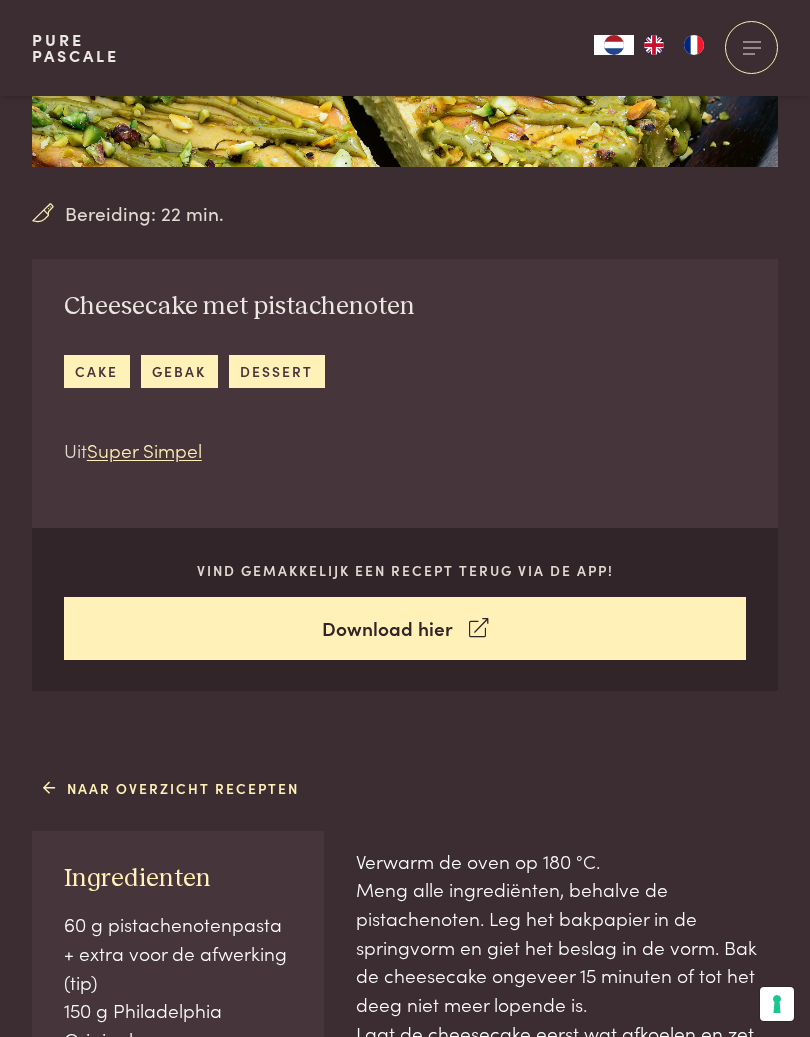 click on "Naar overzicht recepten" at bounding box center (171, 788) 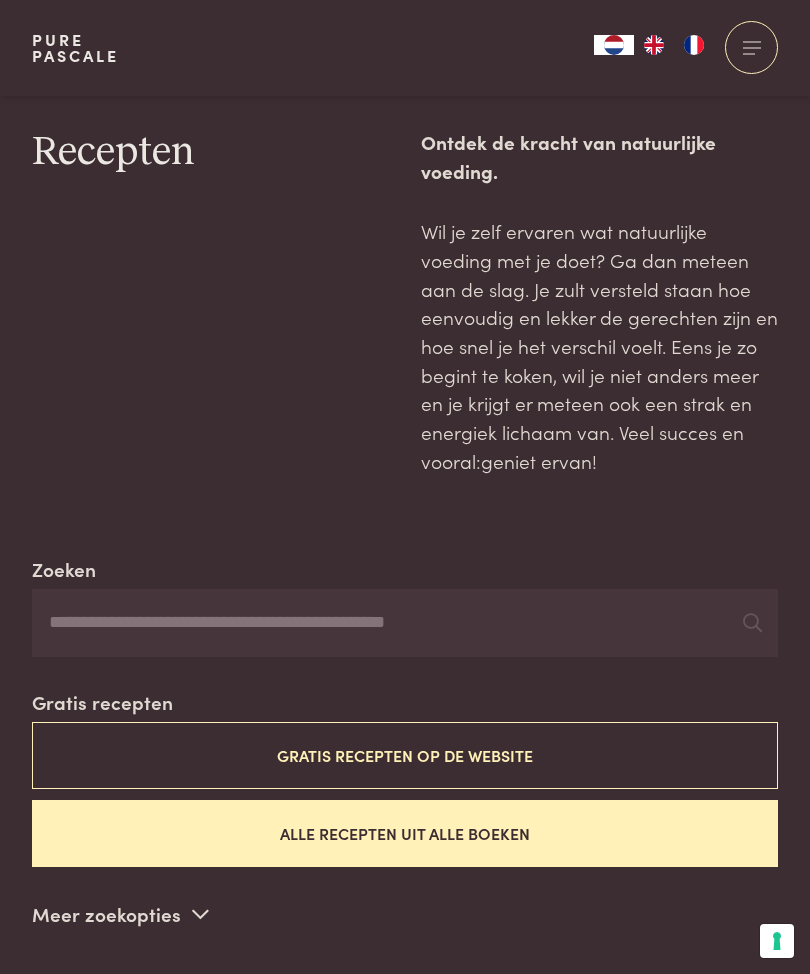 scroll, scrollTop: 543, scrollLeft: 0, axis: vertical 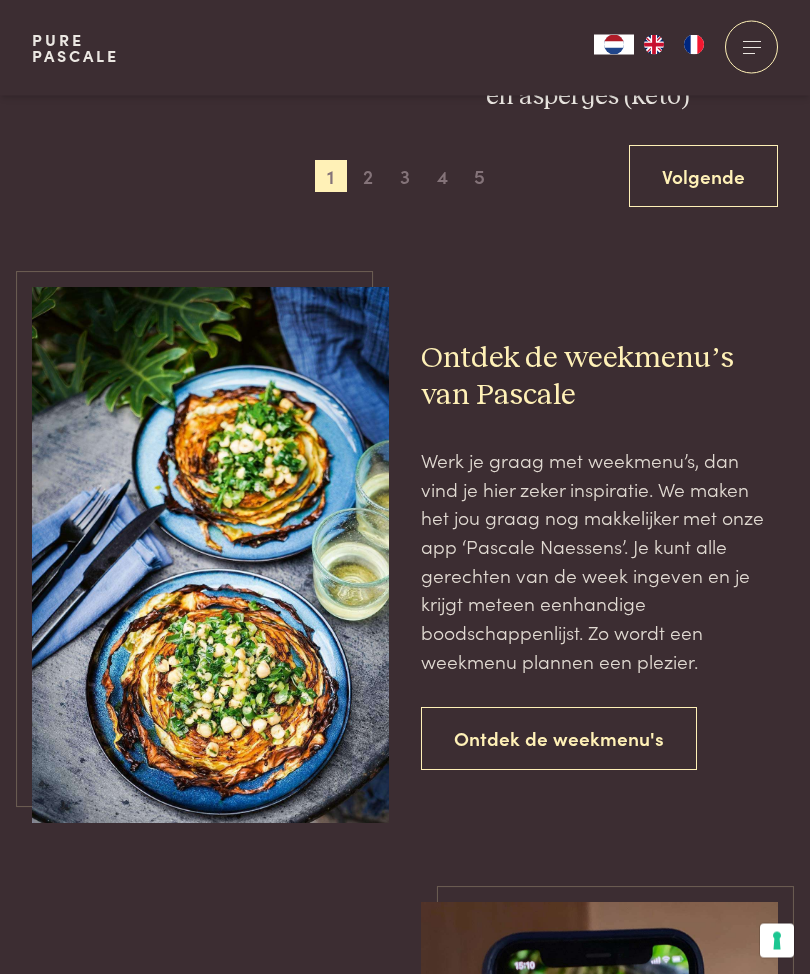 click on "Ontdek de weekmenu's" at bounding box center [559, 739] 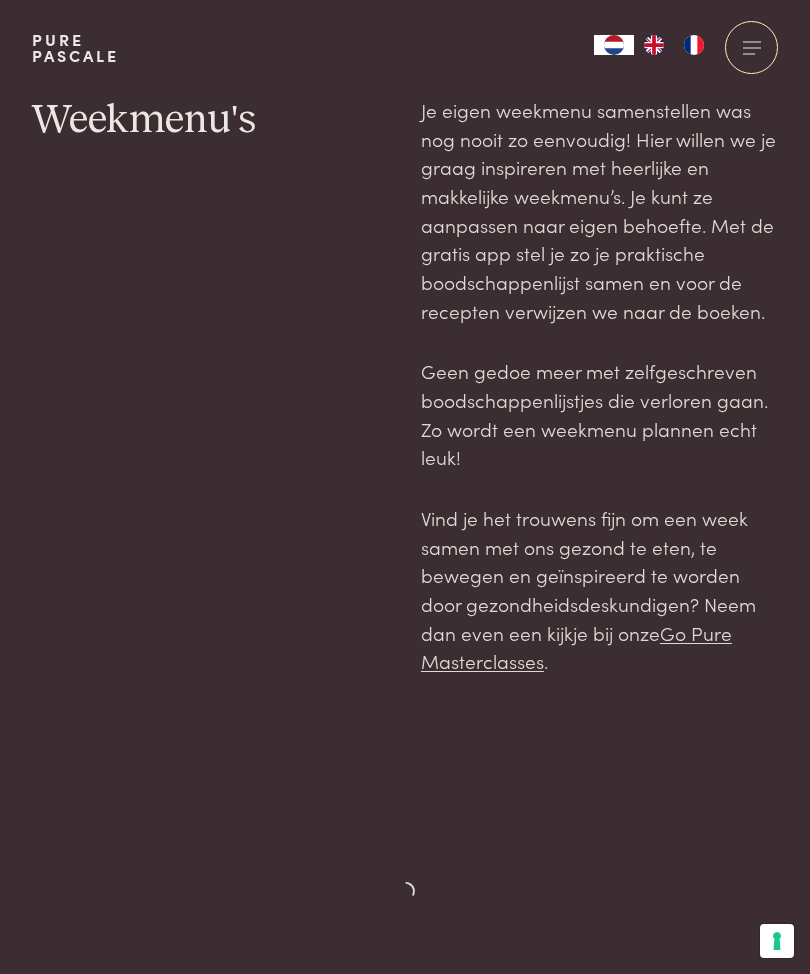 scroll, scrollTop: 0, scrollLeft: 0, axis: both 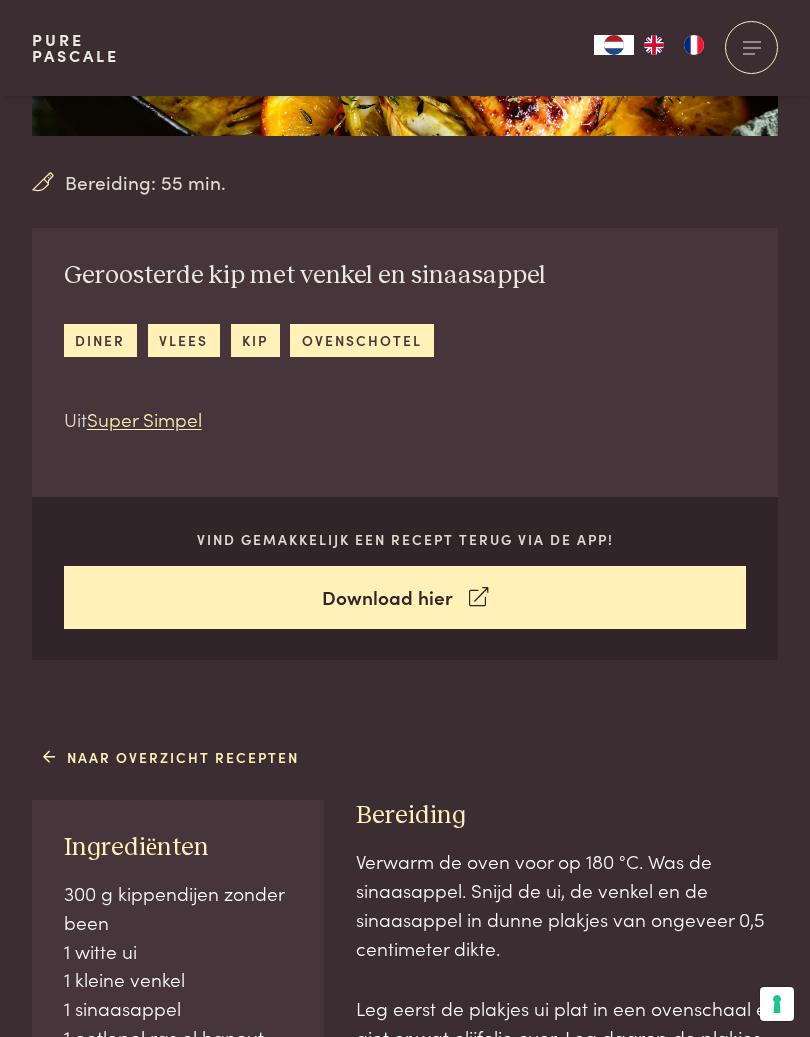 click on "Naar overzicht recepten" at bounding box center (171, 757) 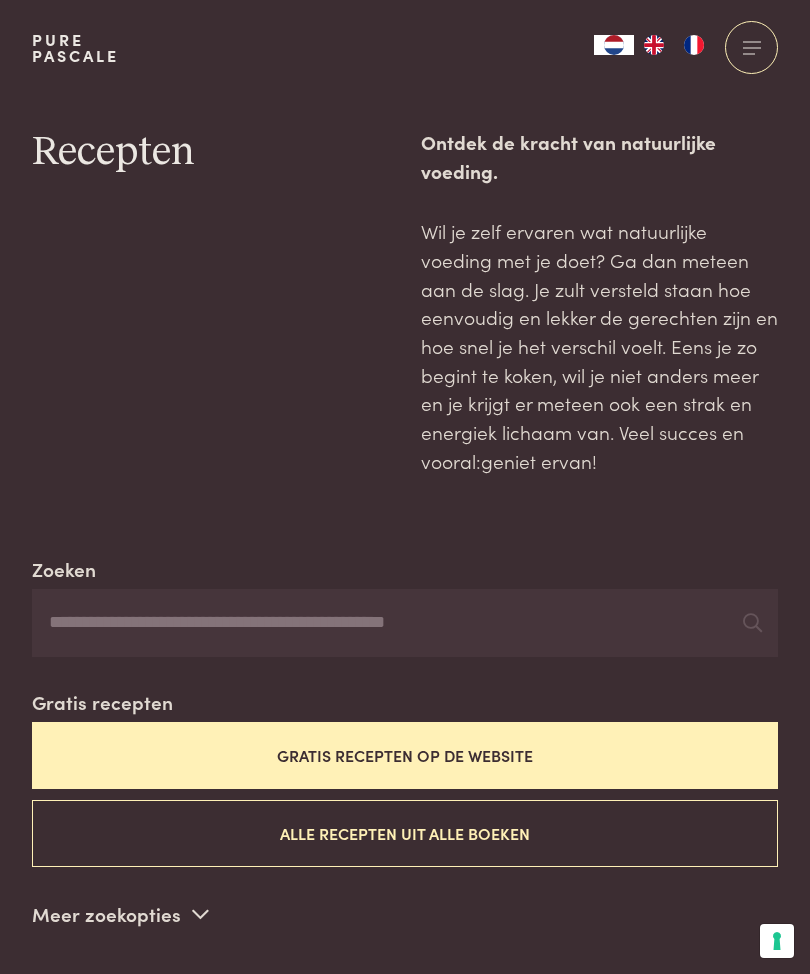 scroll, scrollTop: 0, scrollLeft: 0, axis: both 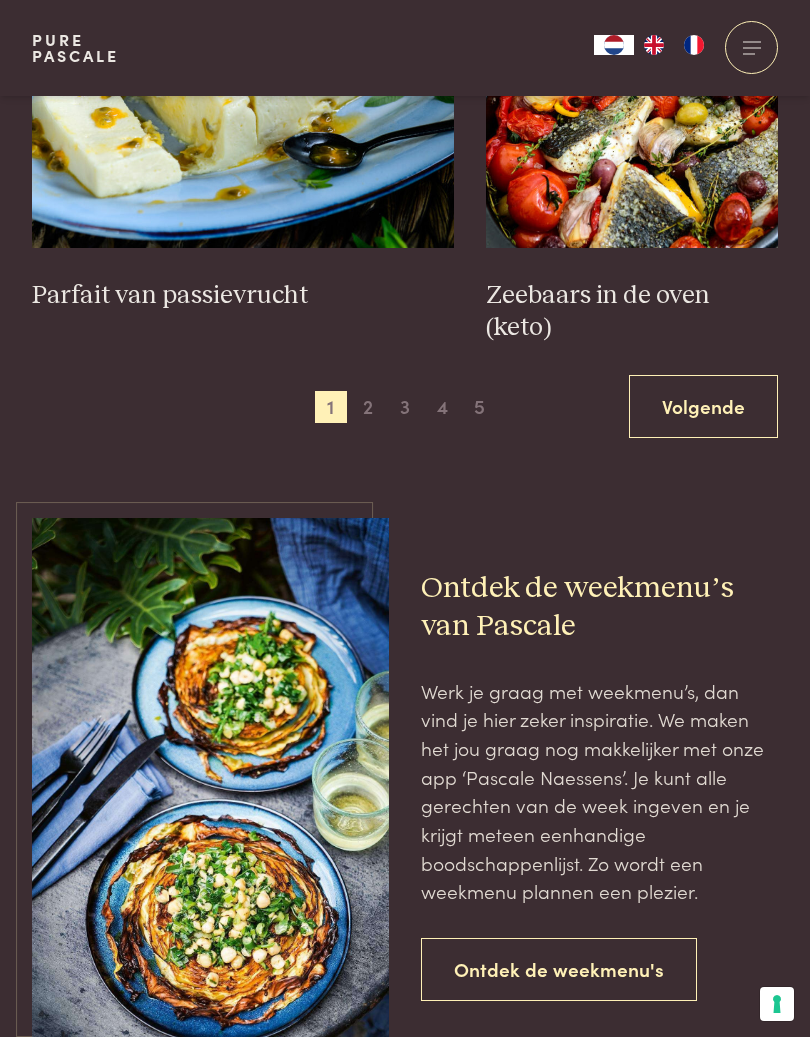 click on "Volgende" at bounding box center (703, 406) 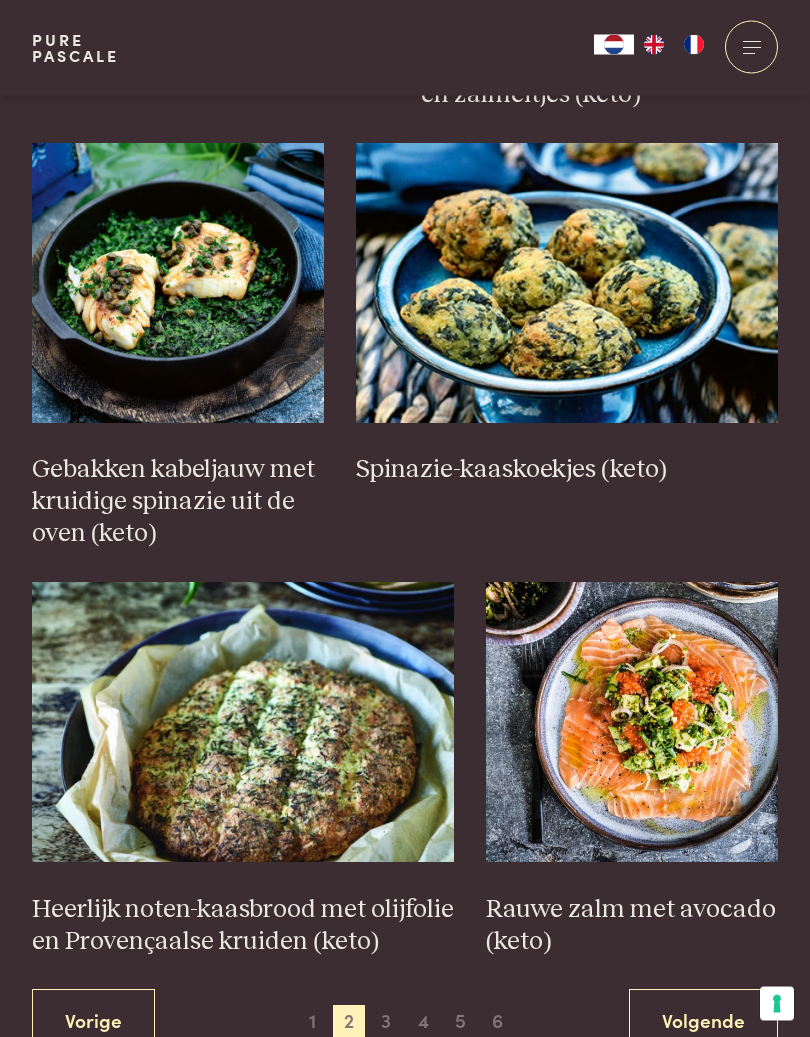 scroll, scrollTop: 2491, scrollLeft: 0, axis: vertical 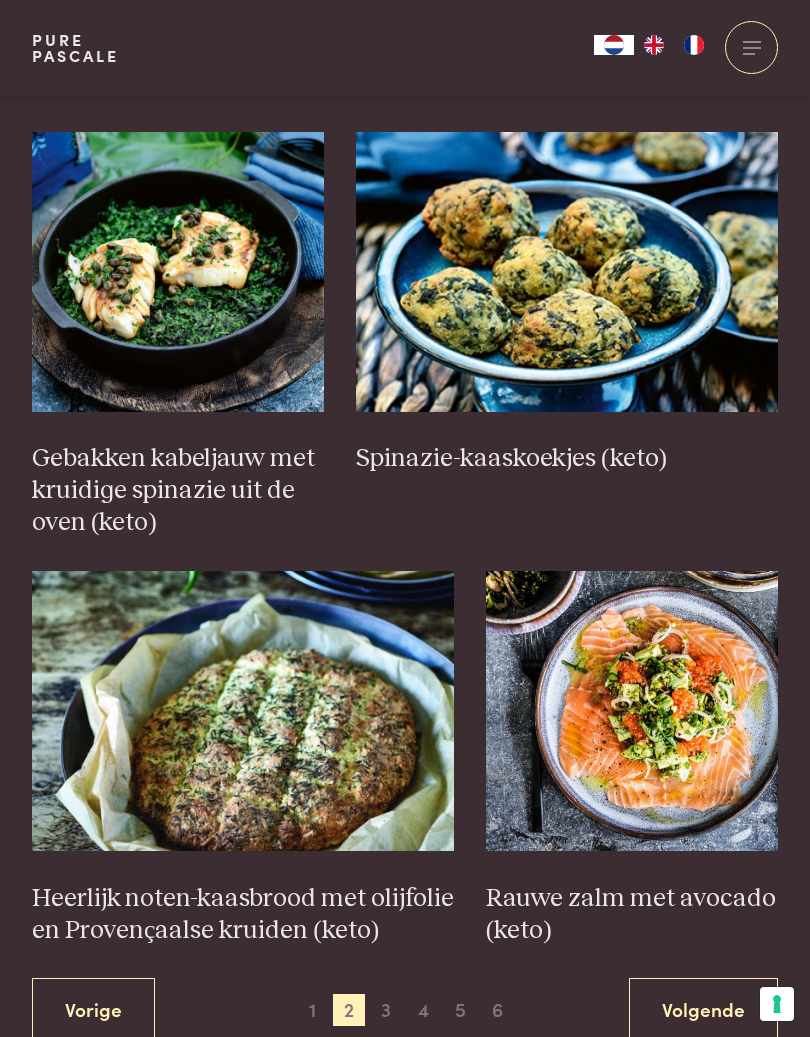 click at bounding box center [567, 272] 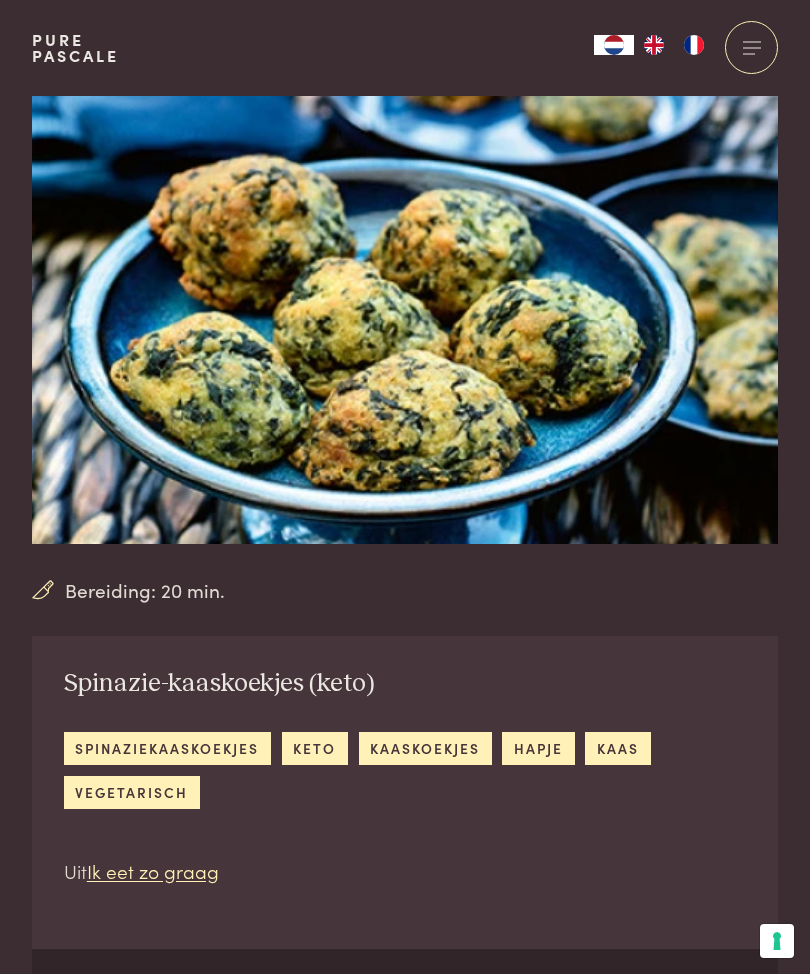 scroll, scrollTop: 0, scrollLeft: 0, axis: both 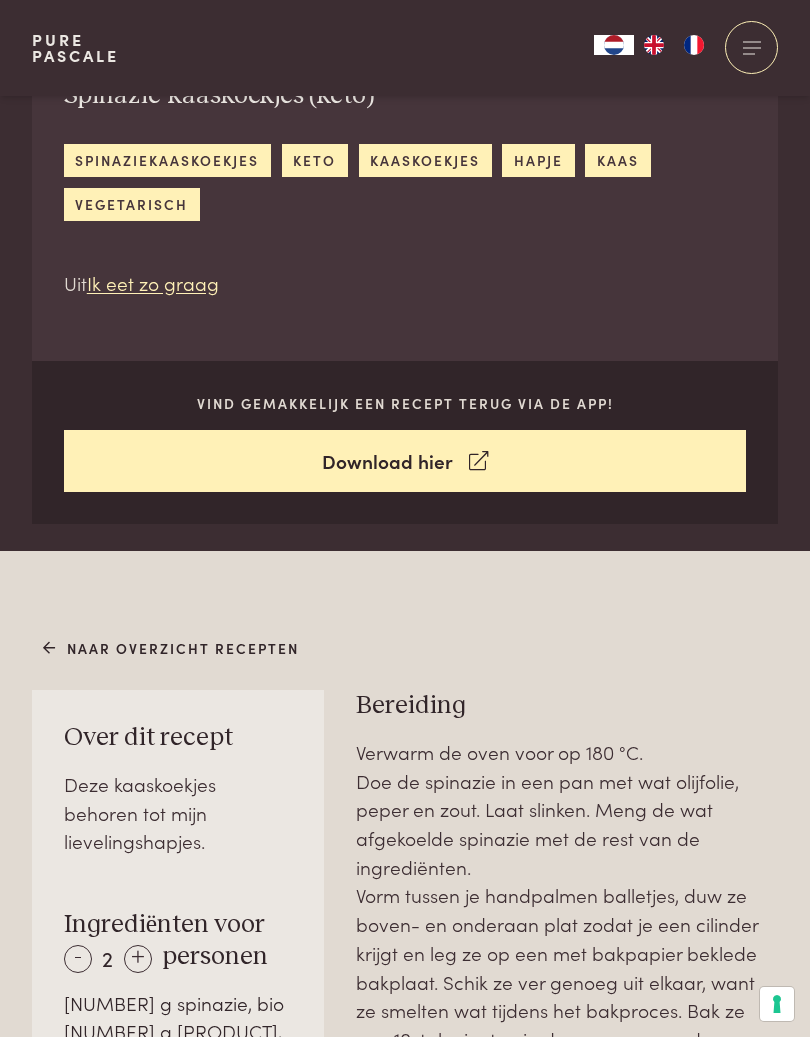click on "Naar overzicht recepten" at bounding box center (171, 648) 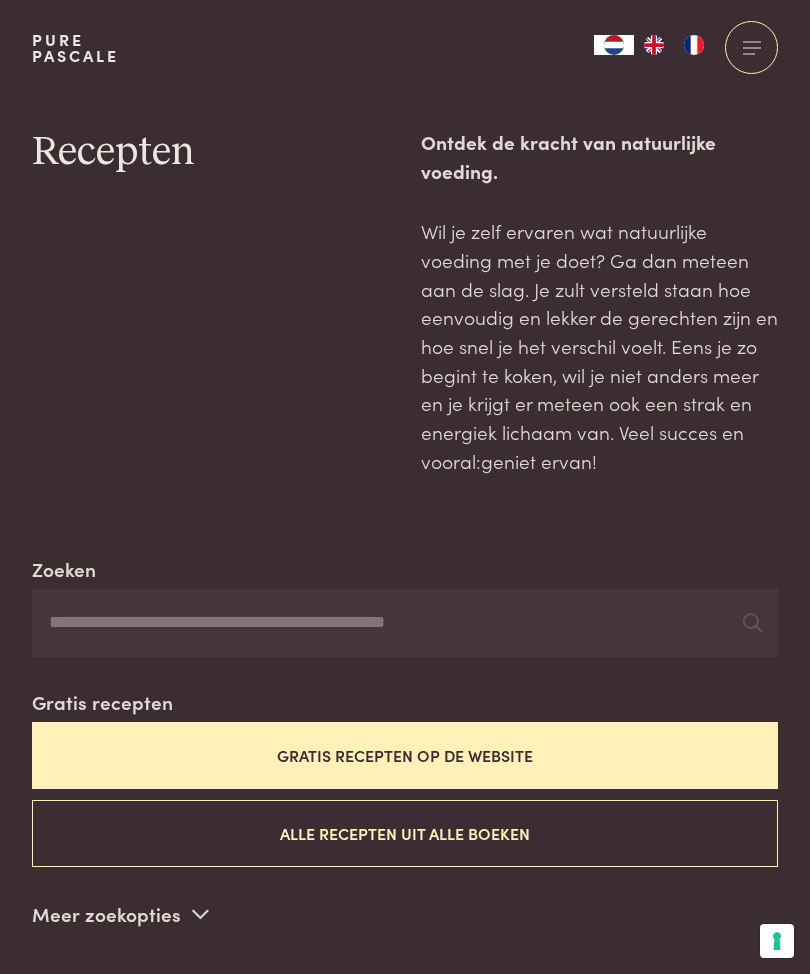 scroll, scrollTop: 0, scrollLeft: 0, axis: both 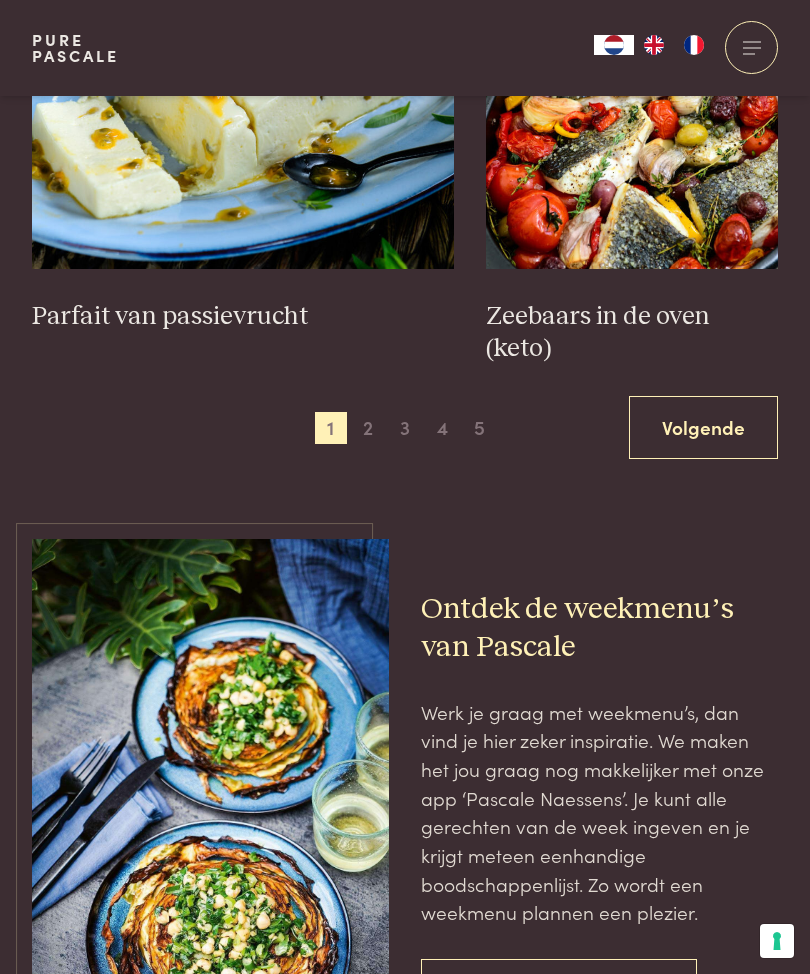 click on "Volgende" at bounding box center [703, 427] 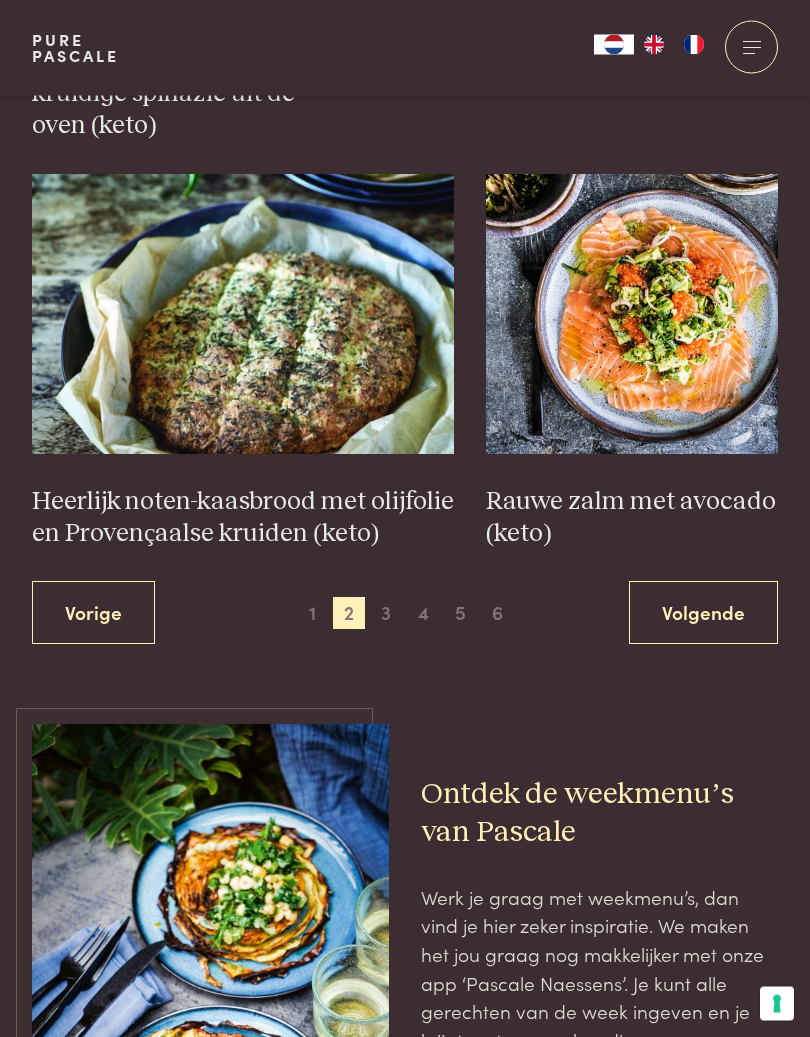 scroll, scrollTop: 2888, scrollLeft: 0, axis: vertical 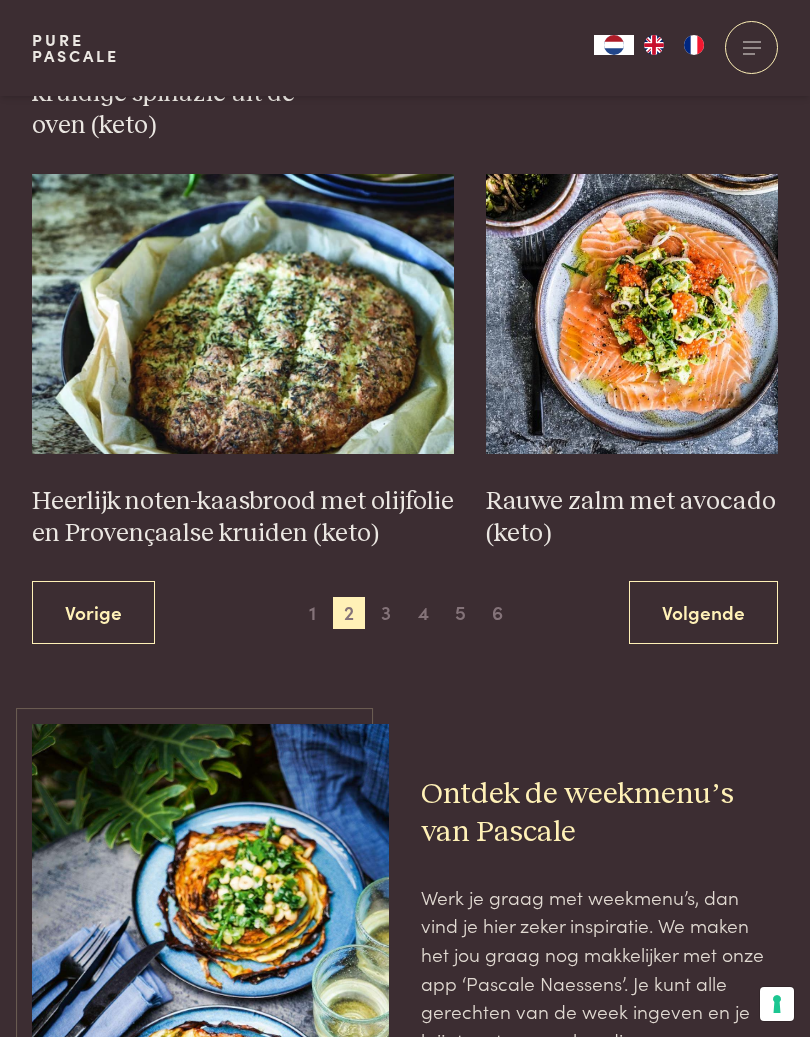 click on "Volgende" at bounding box center [703, 612] 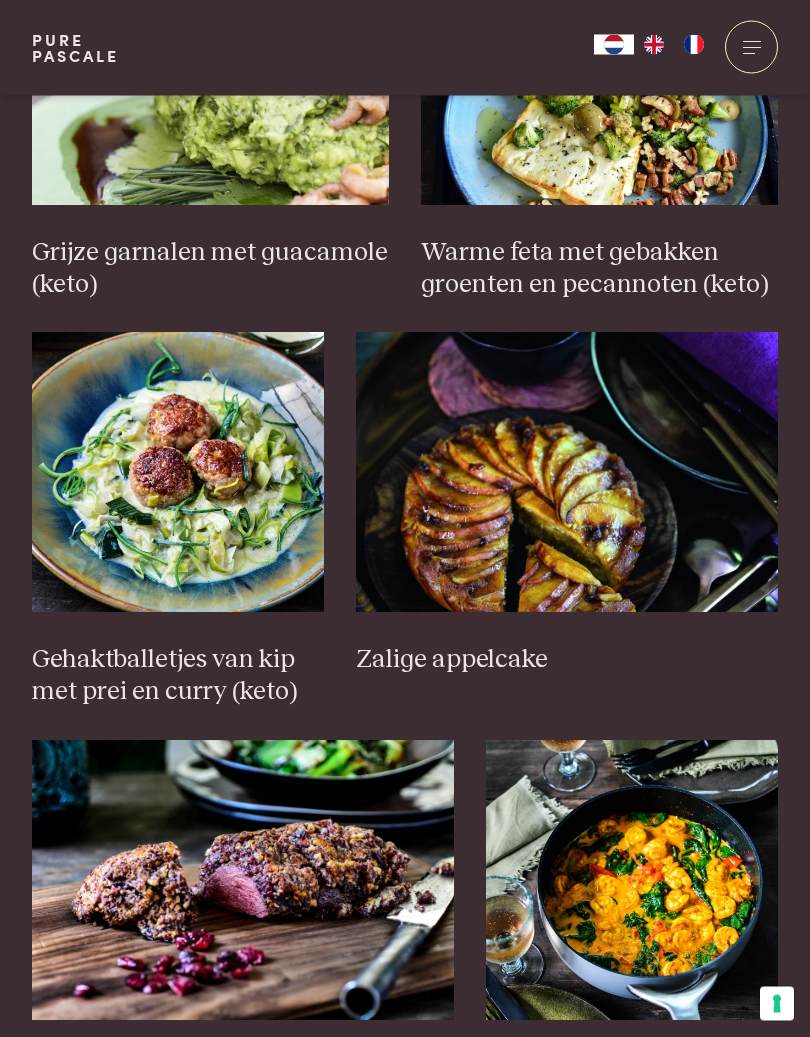 scroll, scrollTop: 2354, scrollLeft: 0, axis: vertical 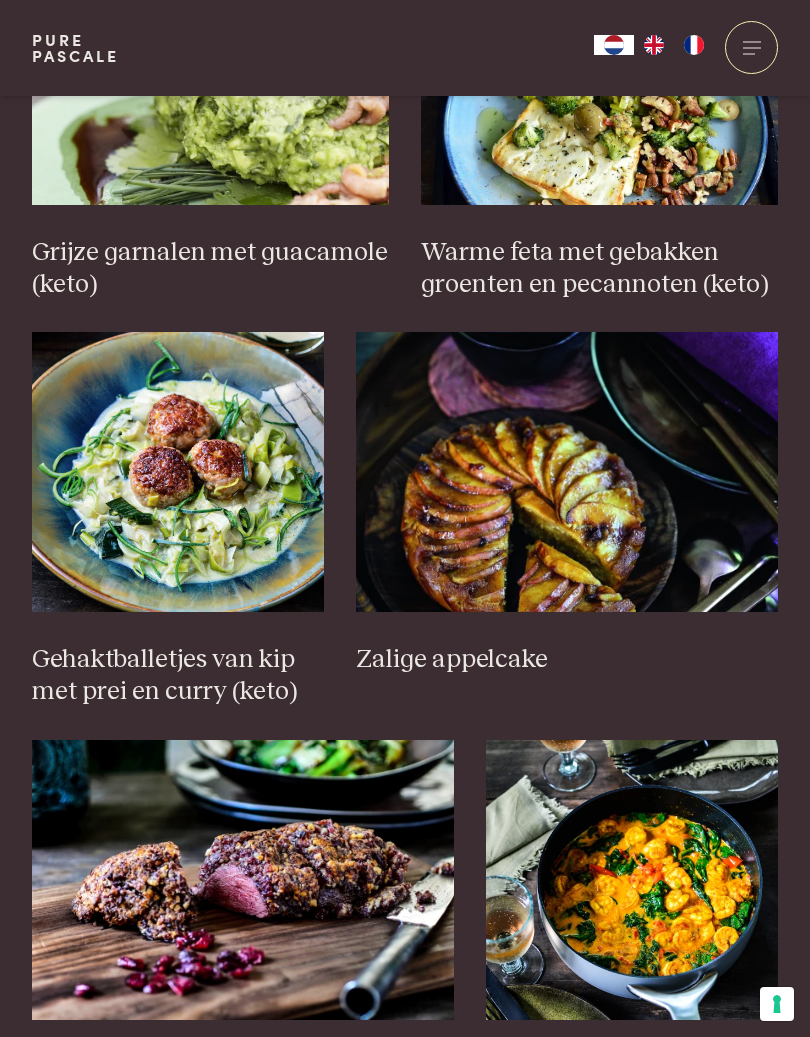 click at bounding box center (599, 65) 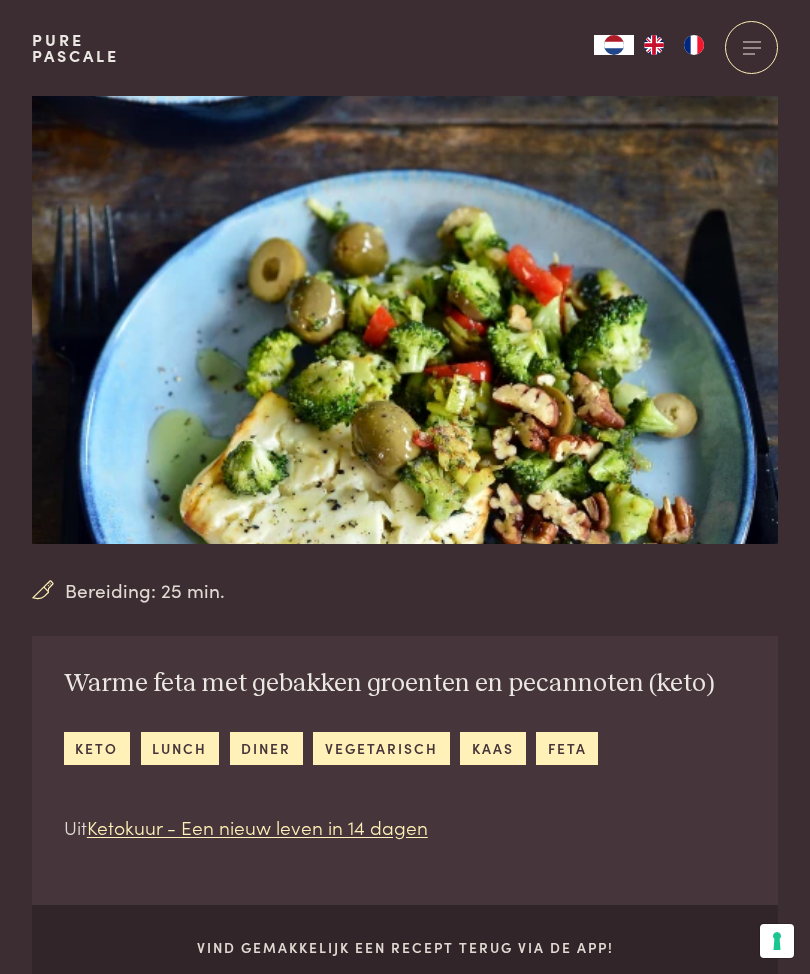 scroll, scrollTop: 0, scrollLeft: 0, axis: both 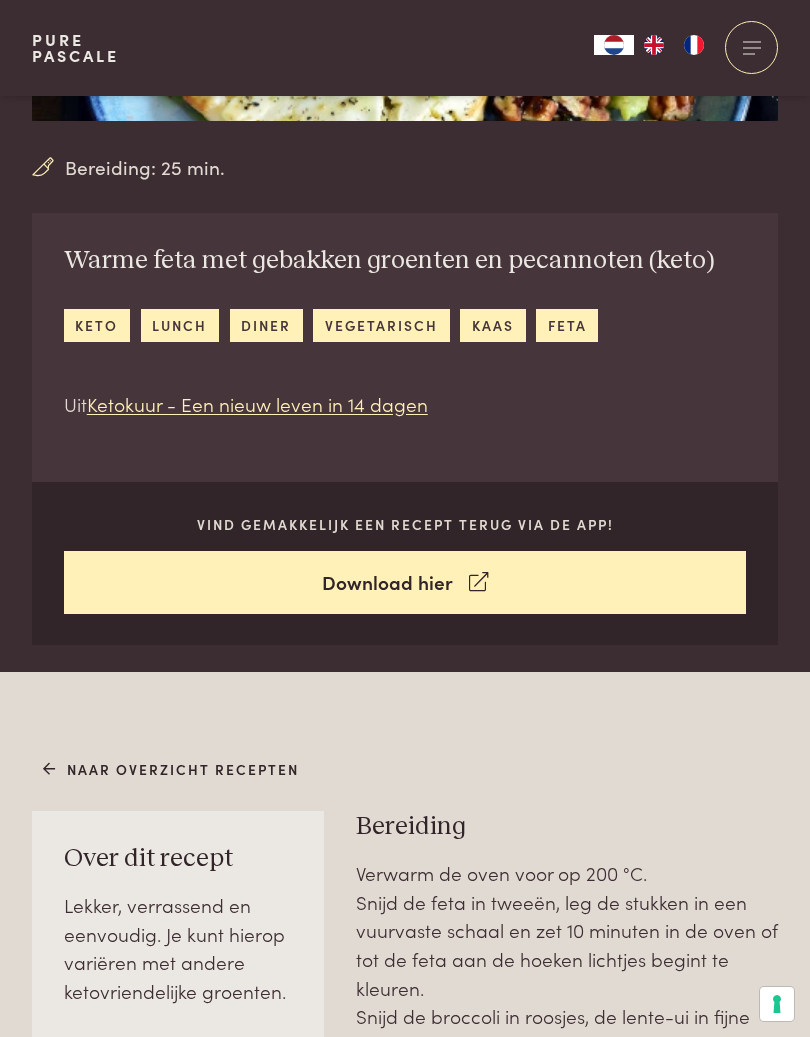 click on "Naar overzicht recepten   Over dit recept   Lekker, verrassend en eenvoudig. Je kunt hierop variëren met andere ketovriendelijke groenten.
Ingrediënten voor
-
2
+
personen
200 g feta
400 g broccoli
2 lente-uitjes
70 g paprika's, rood
30 g pecannoten
60 g olijven
40 g olijfolie" at bounding box center (405, 1236) 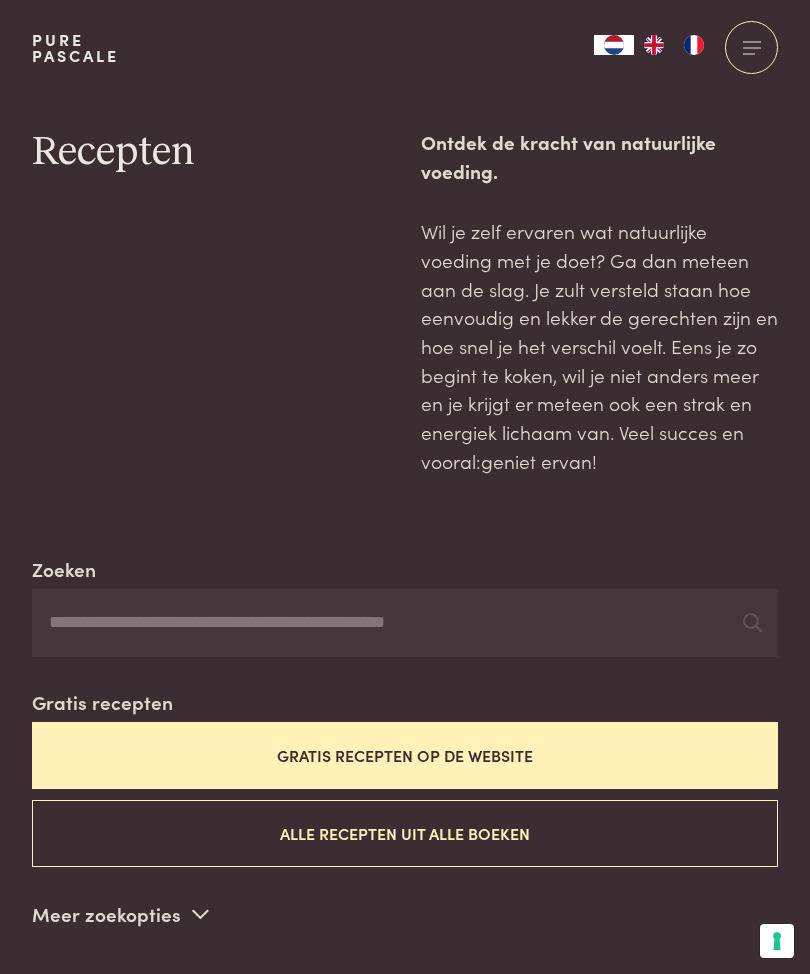 scroll, scrollTop: 0, scrollLeft: 0, axis: both 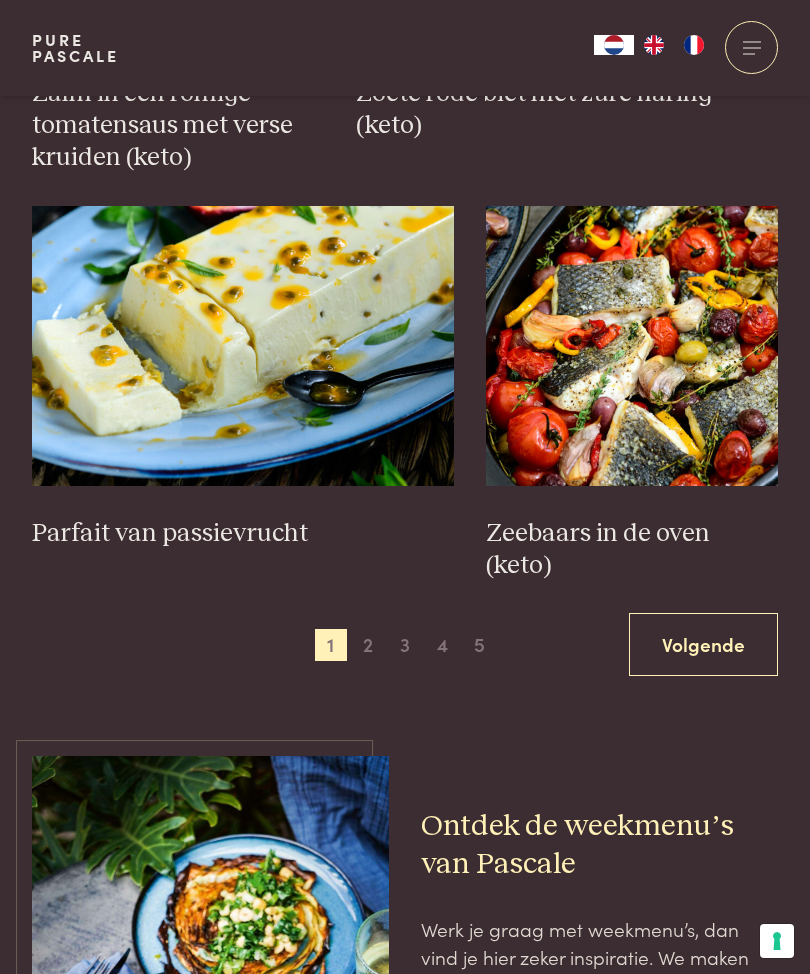 click on "Volgende" at bounding box center [703, 644] 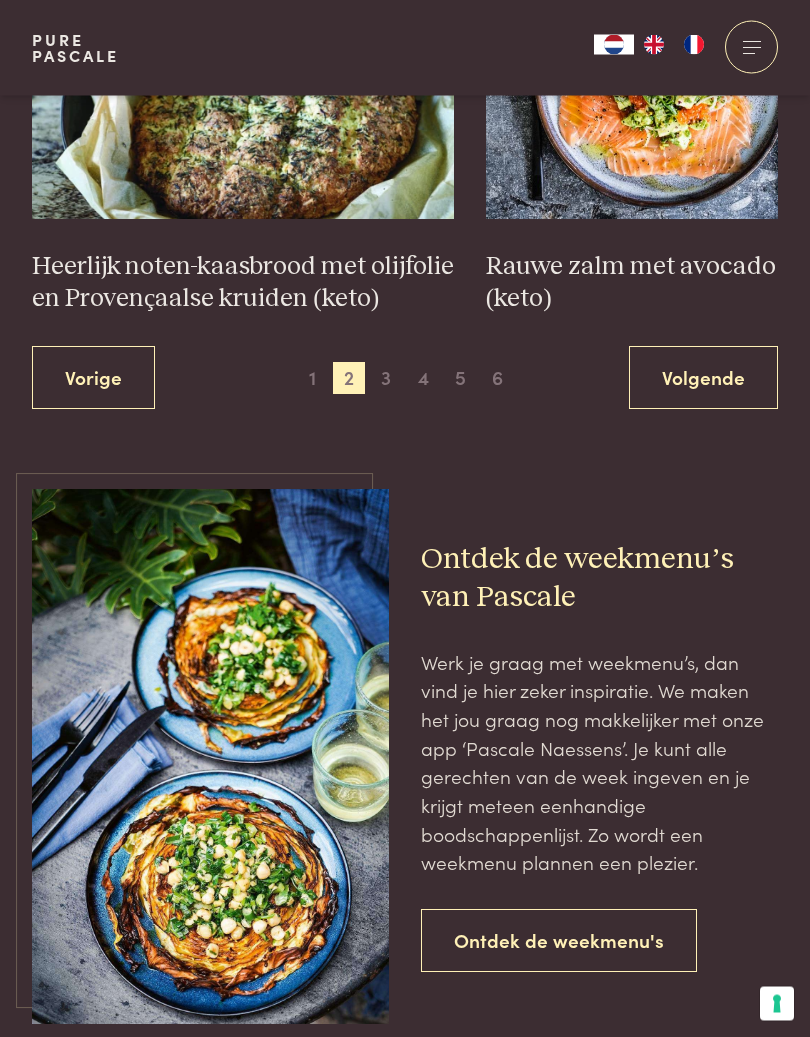 scroll, scrollTop: 3268, scrollLeft: 0, axis: vertical 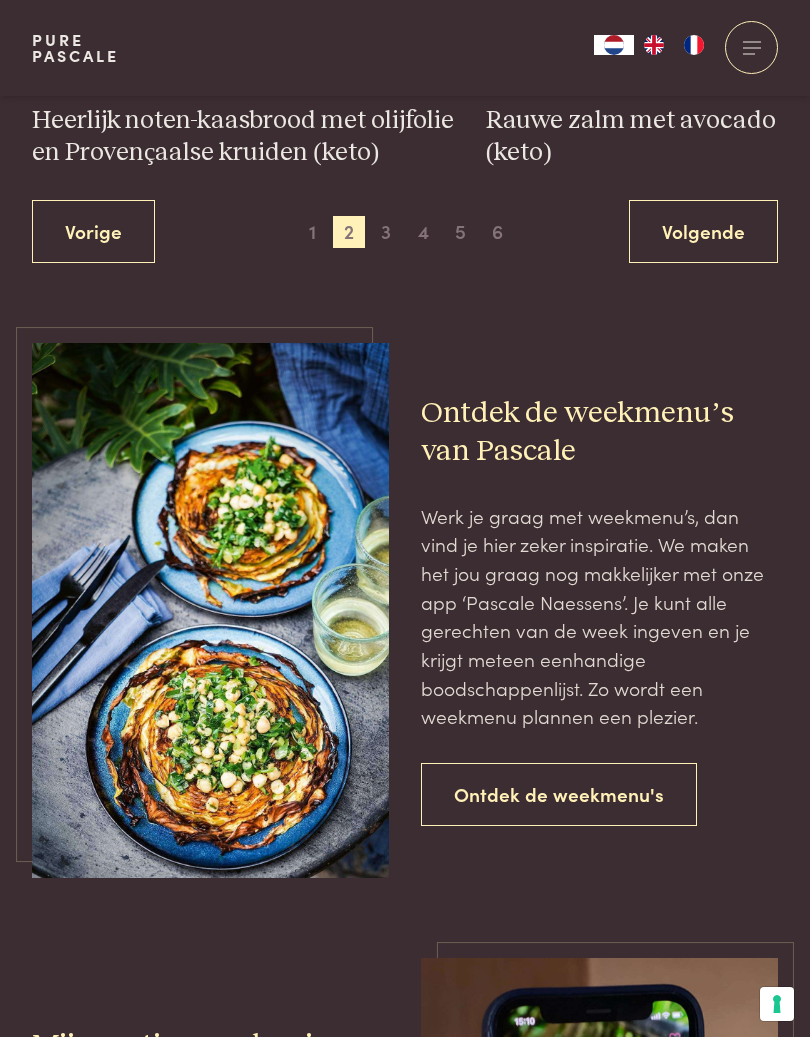 click on "Volgende" at bounding box center (703, 231) 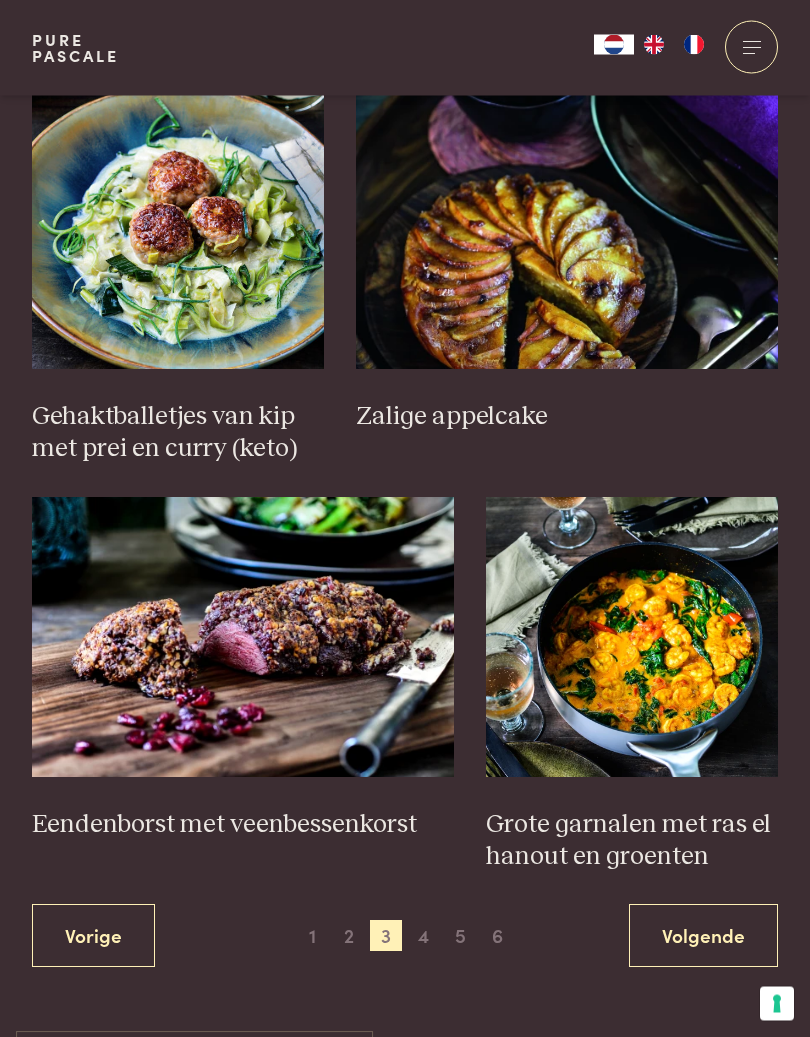 scroll, scrollTop: 2597, scrollLeft: 0, axis: vertical 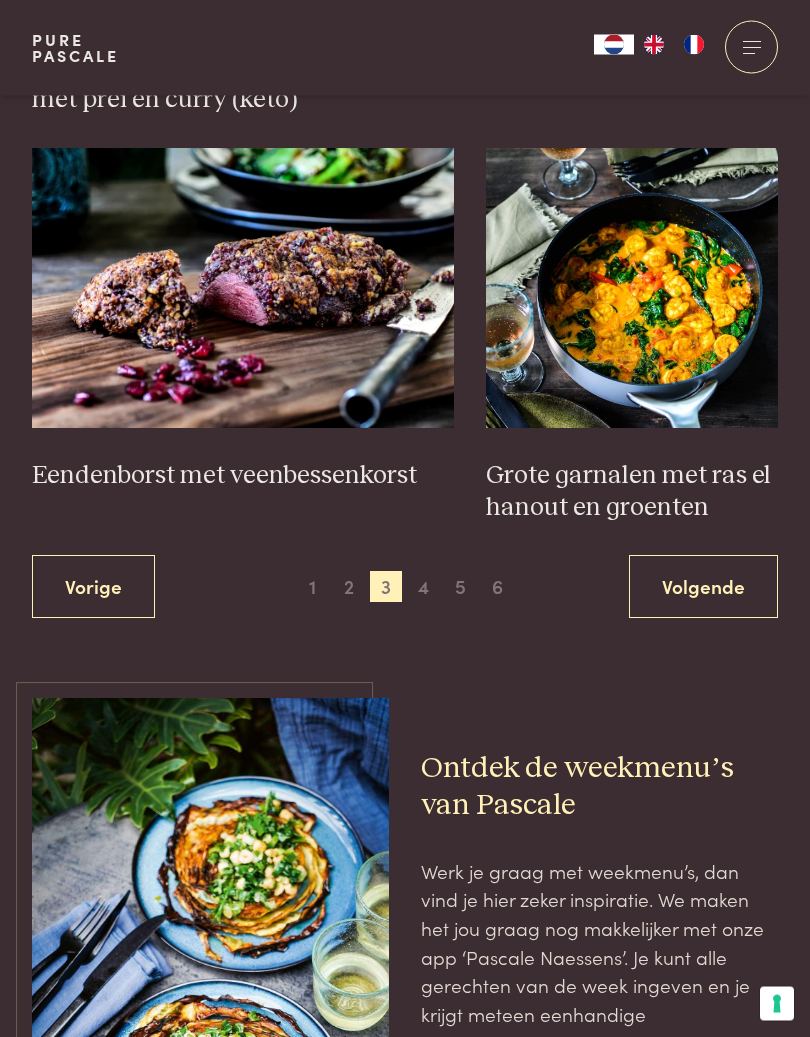click on "Volgende" at bounding box center [703, 587] 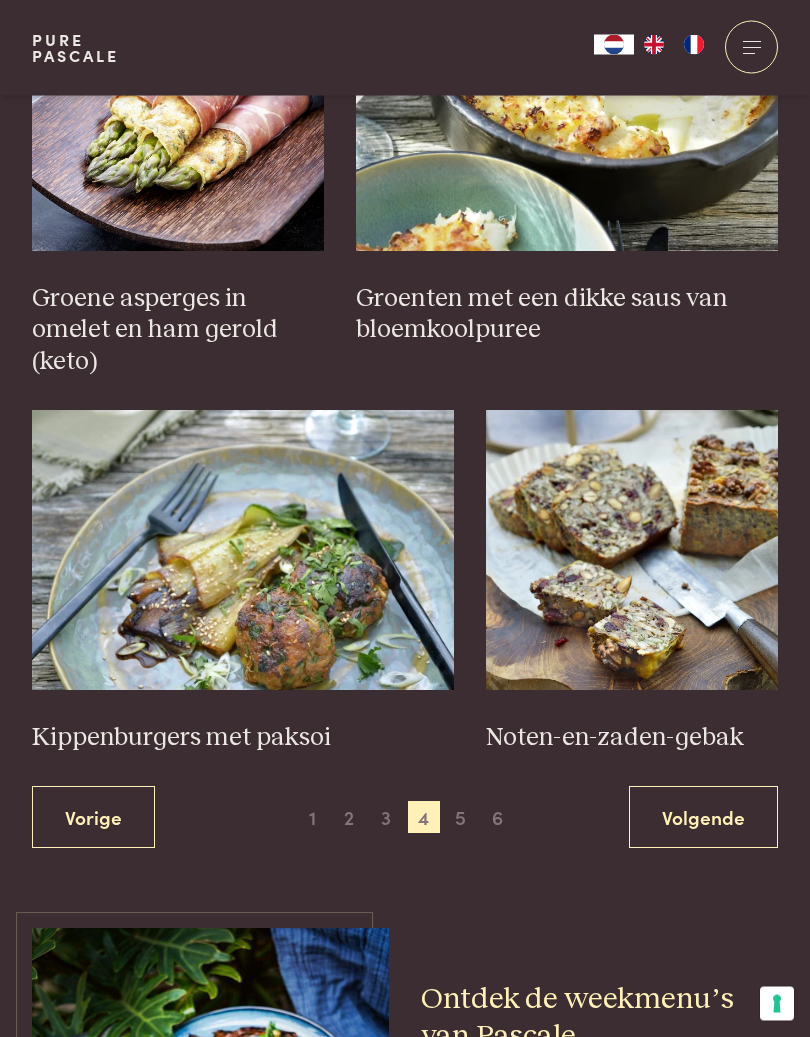 scroll, scrollTop: 2621, scrollLeft: 0, axis: vertical 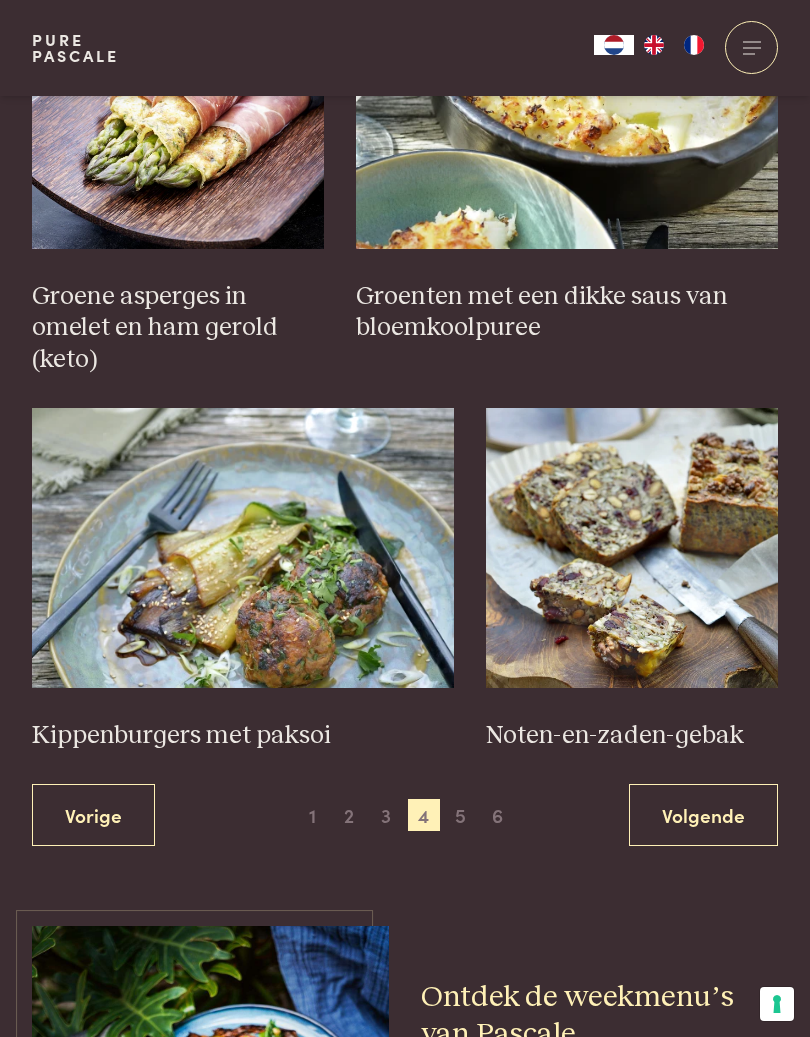 click on "Volgende" at bounding box center (703, 815) 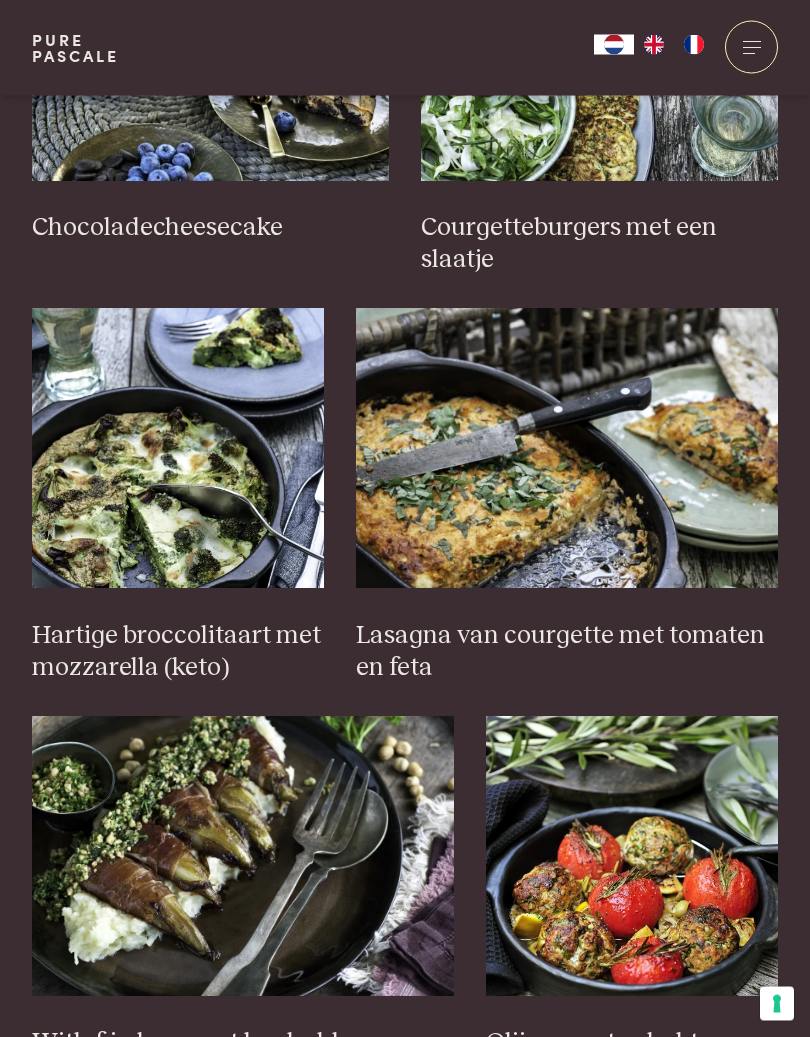 scroll, scrollTop: 1092, scrollLeft: 0, axis: vertical 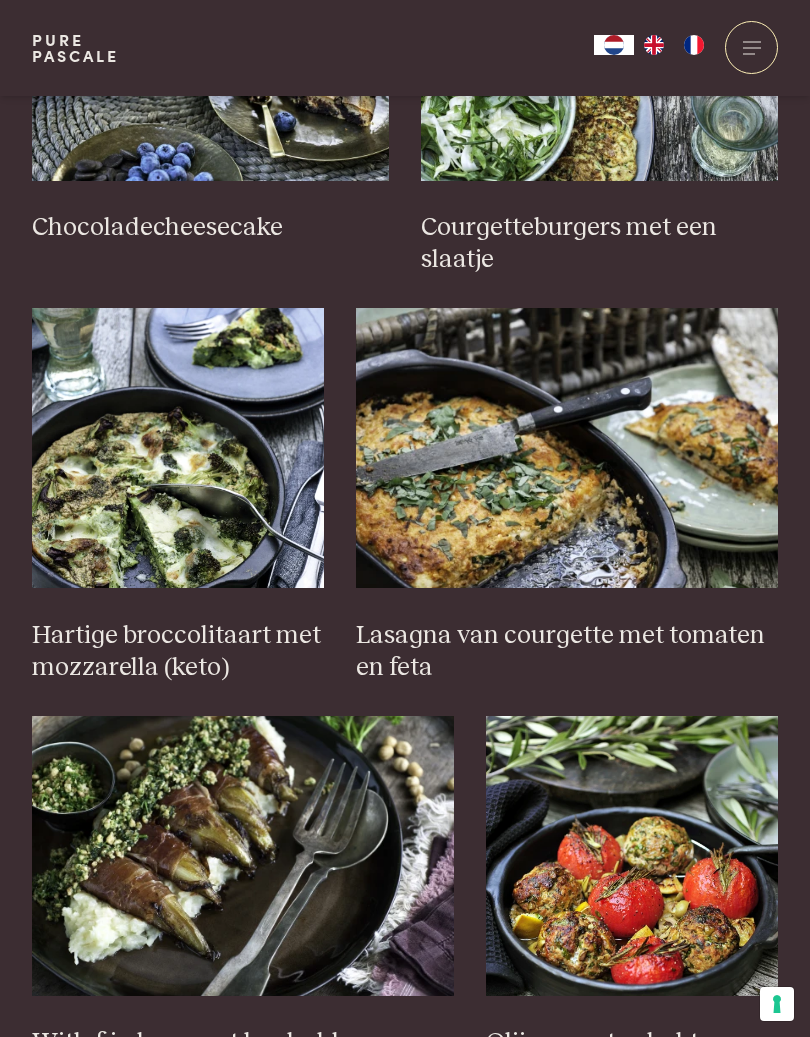 click at bounding box center (567, 448) 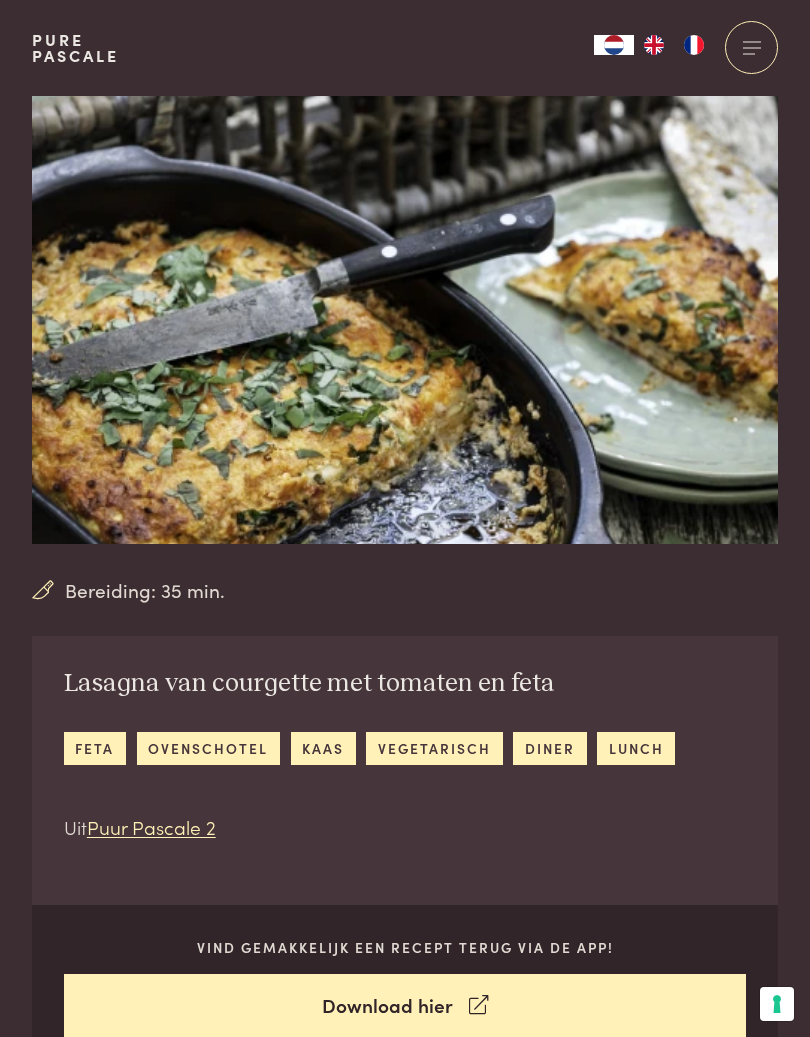 scroll, scrollTop: 0, scrollLeft: 0, axis: both 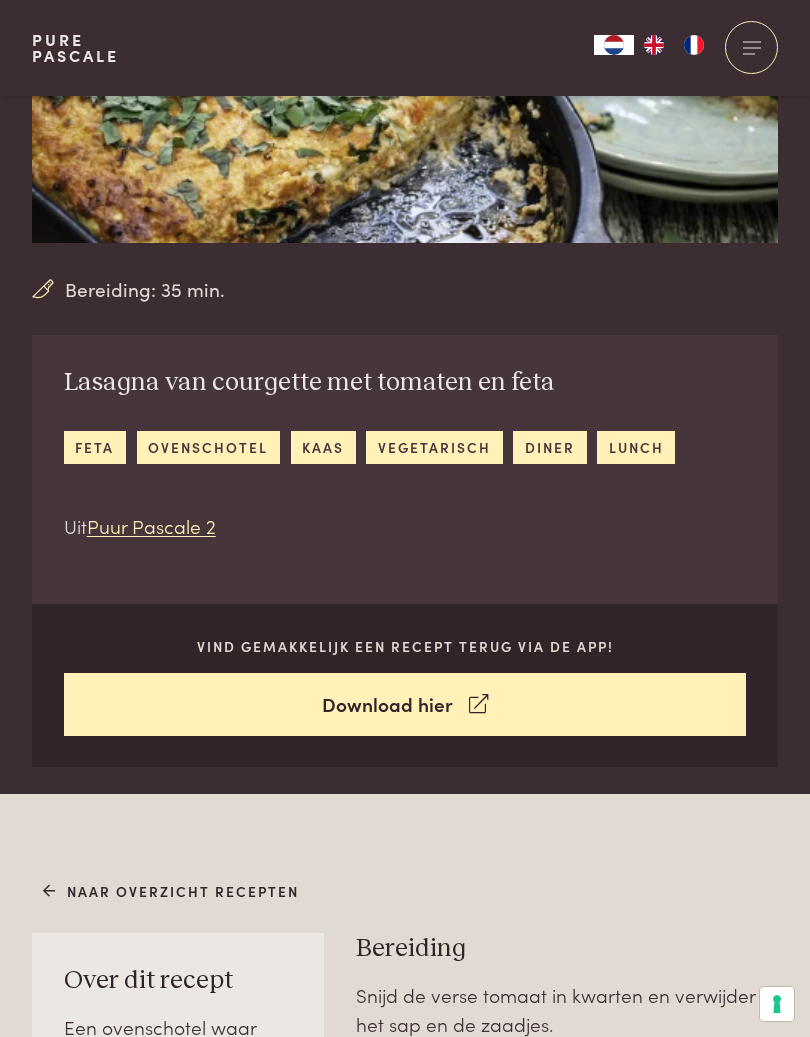 click on "Naar overzicht recepten" at bounding box center [171, 891] 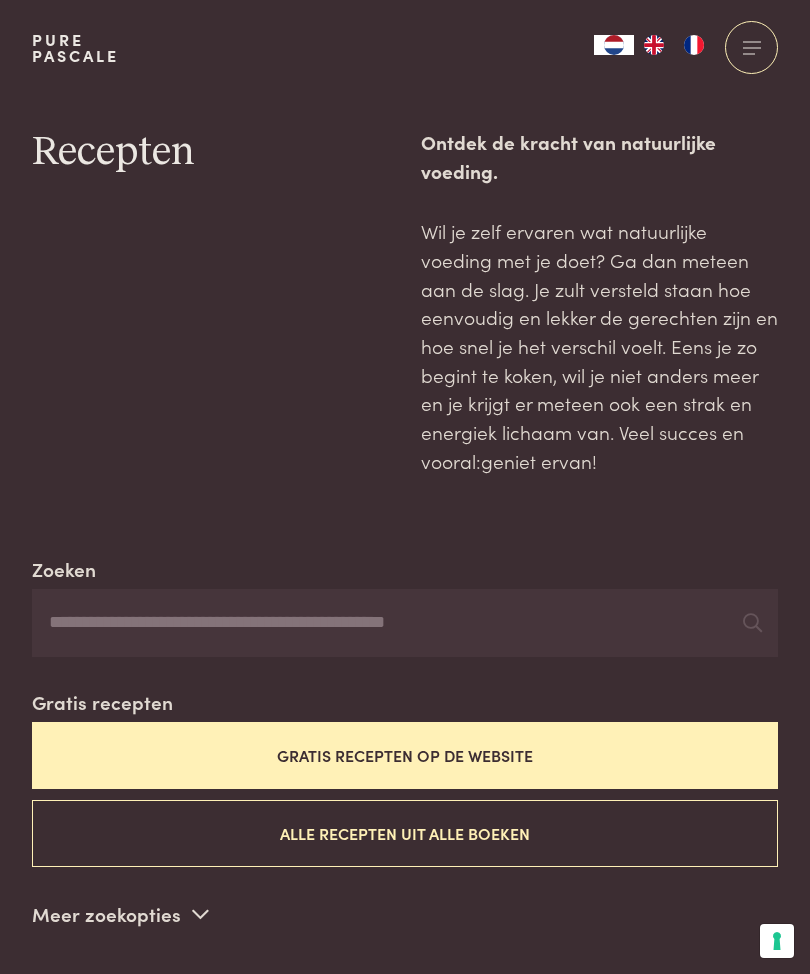 scroll, scrollTop: 0, scrollLeft: 0, axis: both 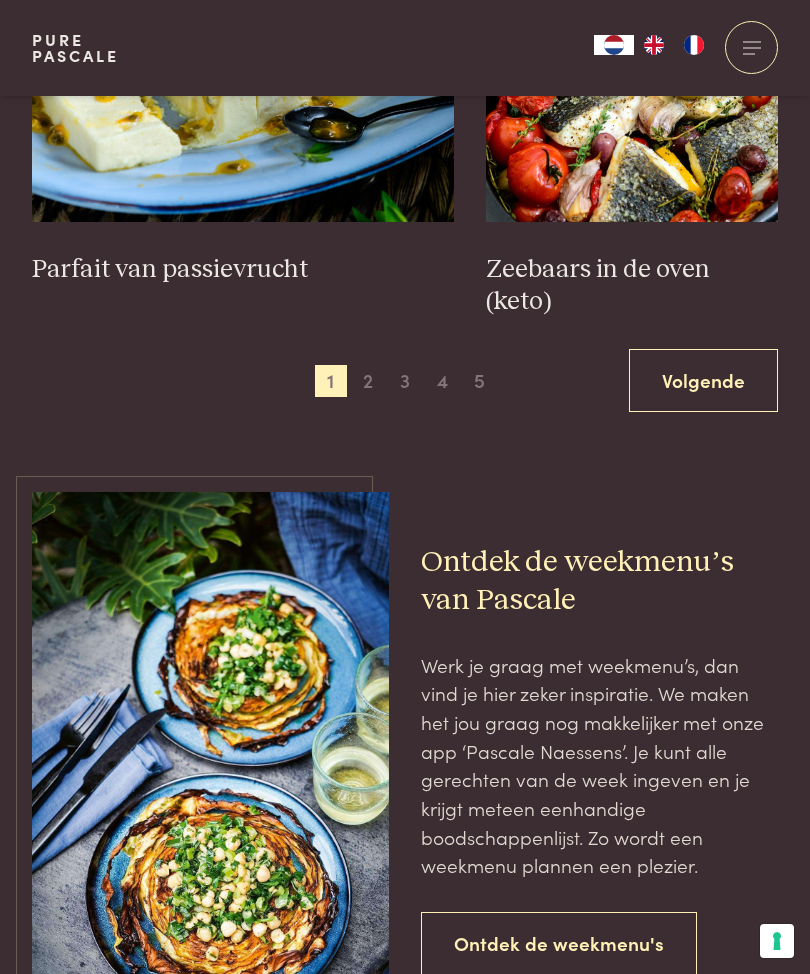 click on "4" at bounding box center (442, 381) 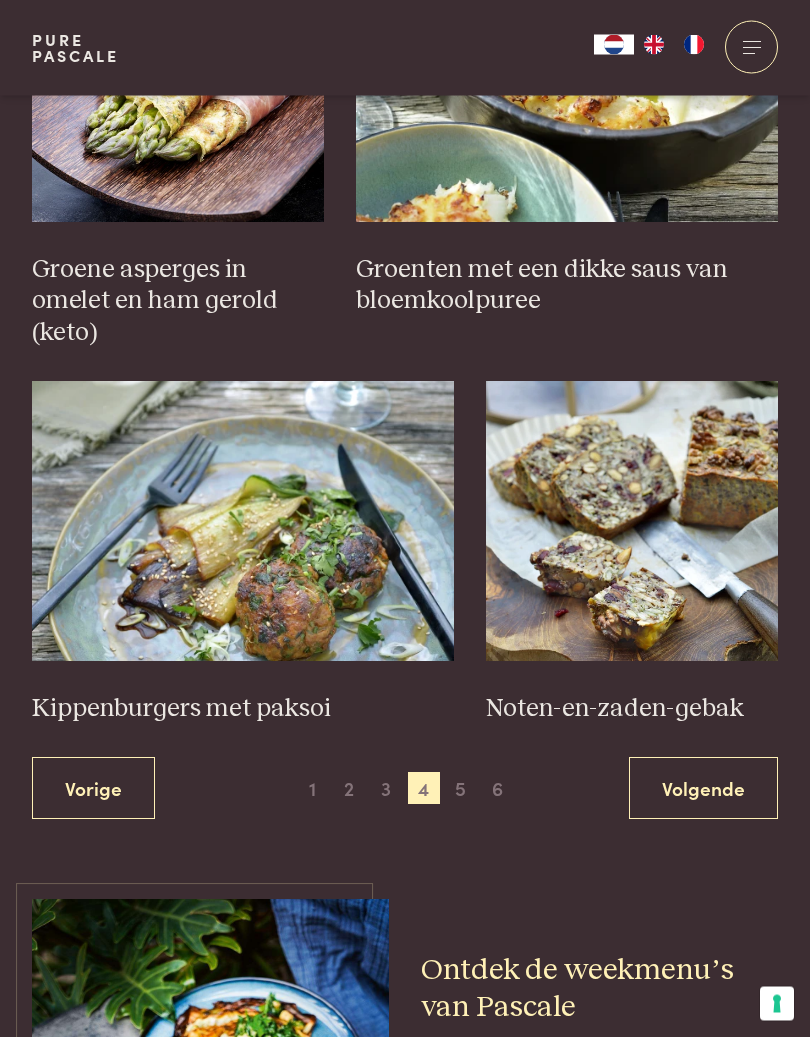 scroll, scrollTop: 2650, scrollLeft: 0, axis: vertical 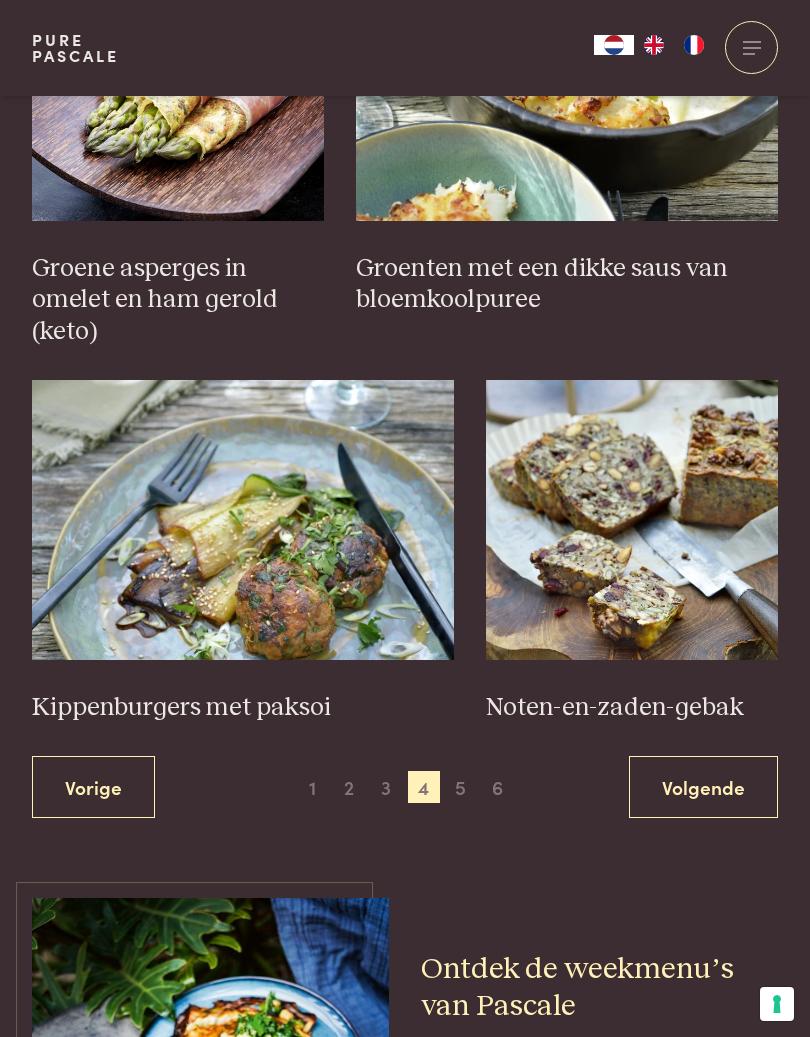 click on "5" at bounding box center [461, 787] 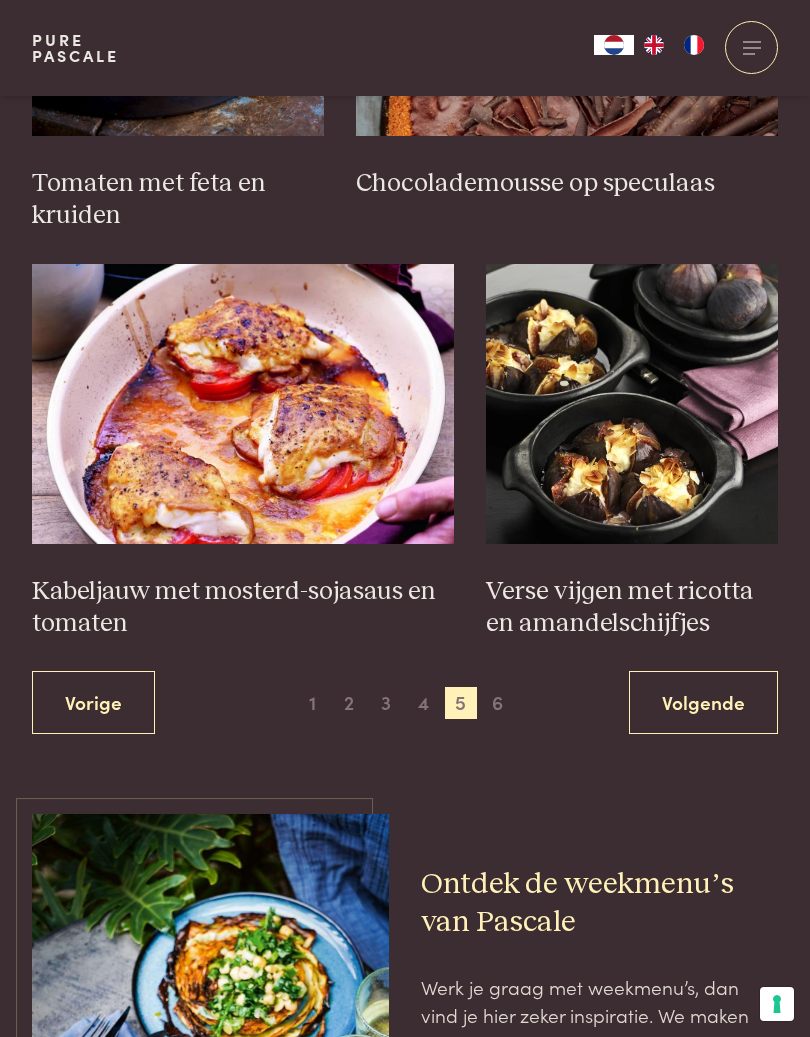 scroll, scrollTop: 2860, scrollLeft: 0, axis: vertical 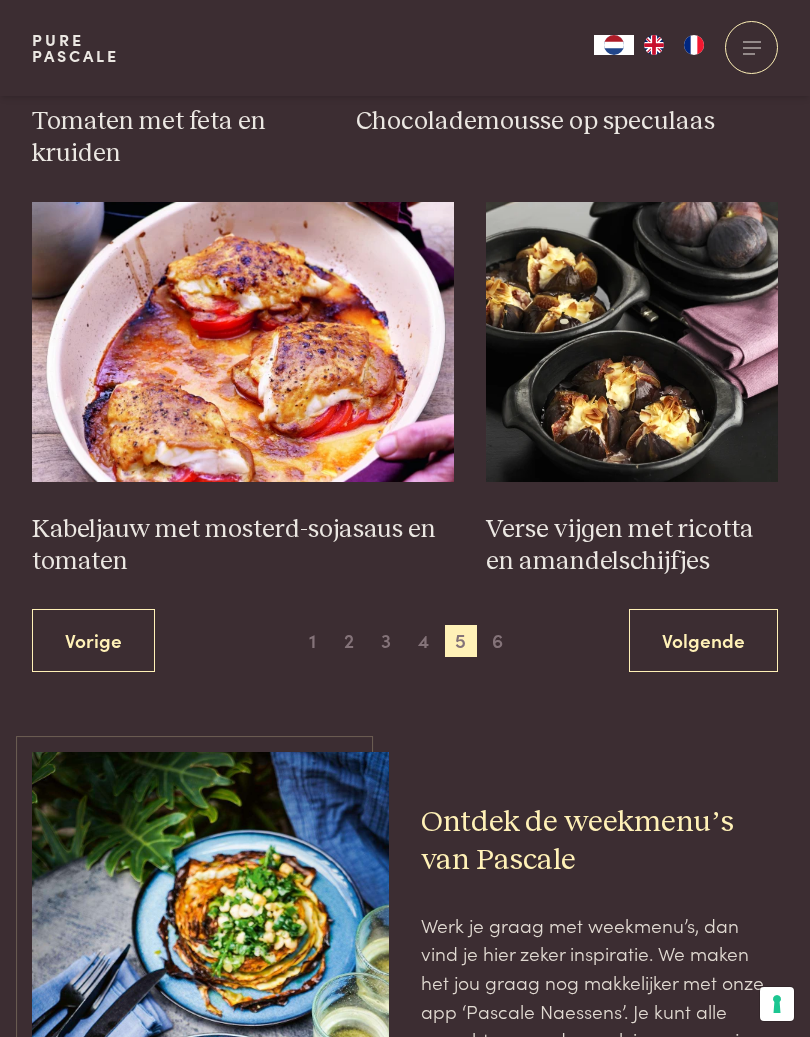 click on "6" at bounding box center (498, 641) 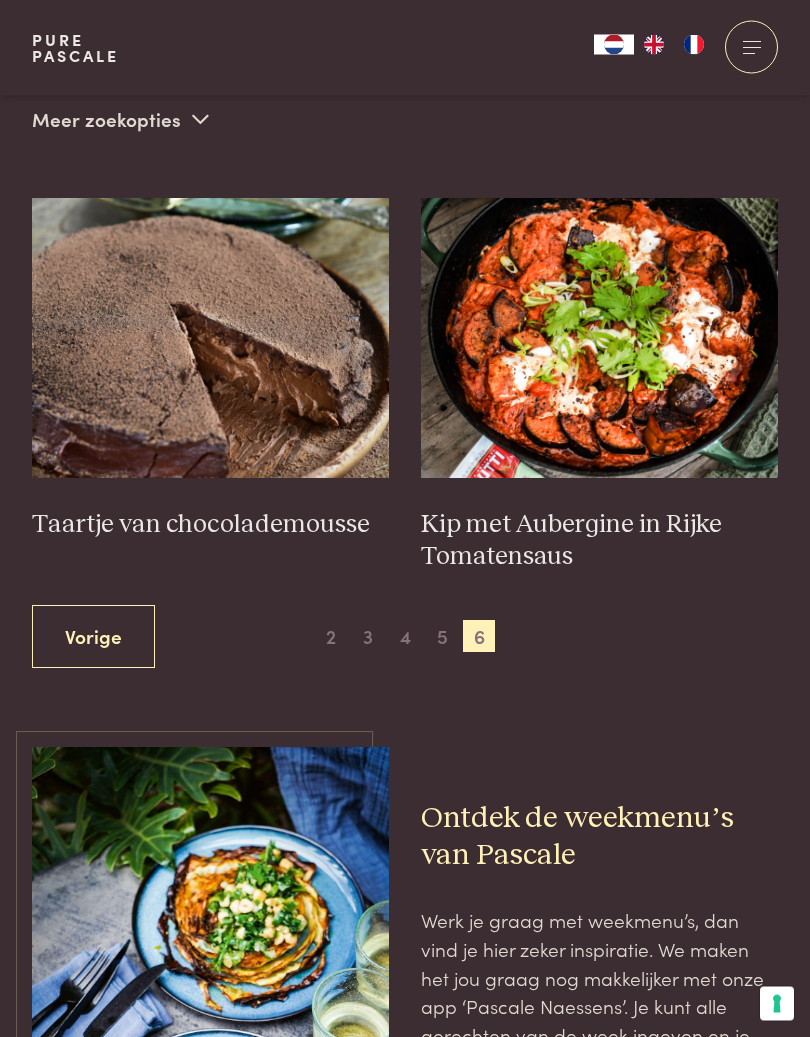 scroll, scrollTop: 818, scrollLeft: 0, axis: vertical 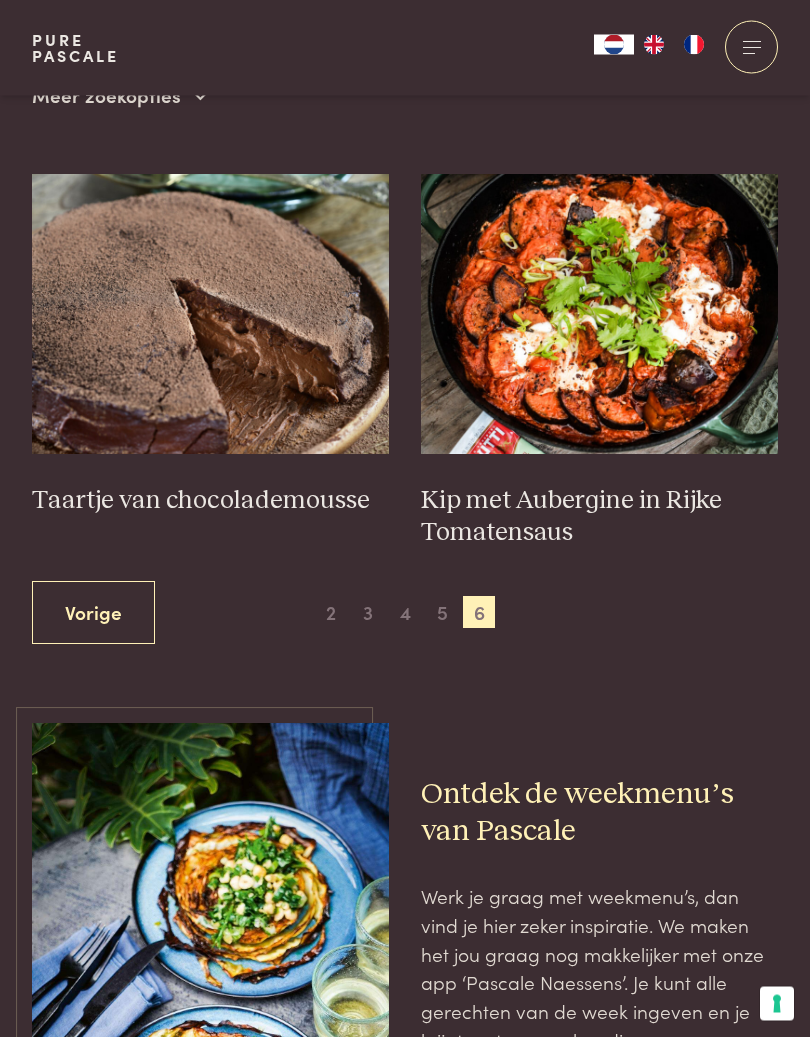 click on "4" at bounding box center [405, 613] 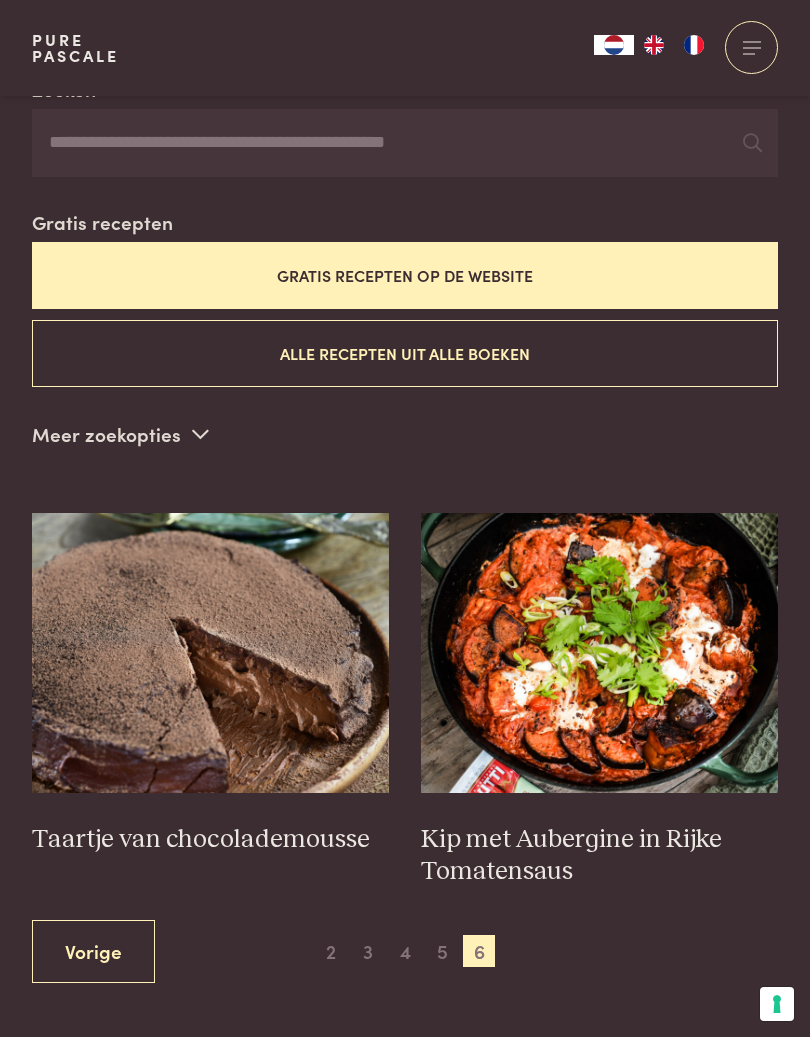 scroll, scrollTop: 479, scrollLeft: 0, axis: vertical 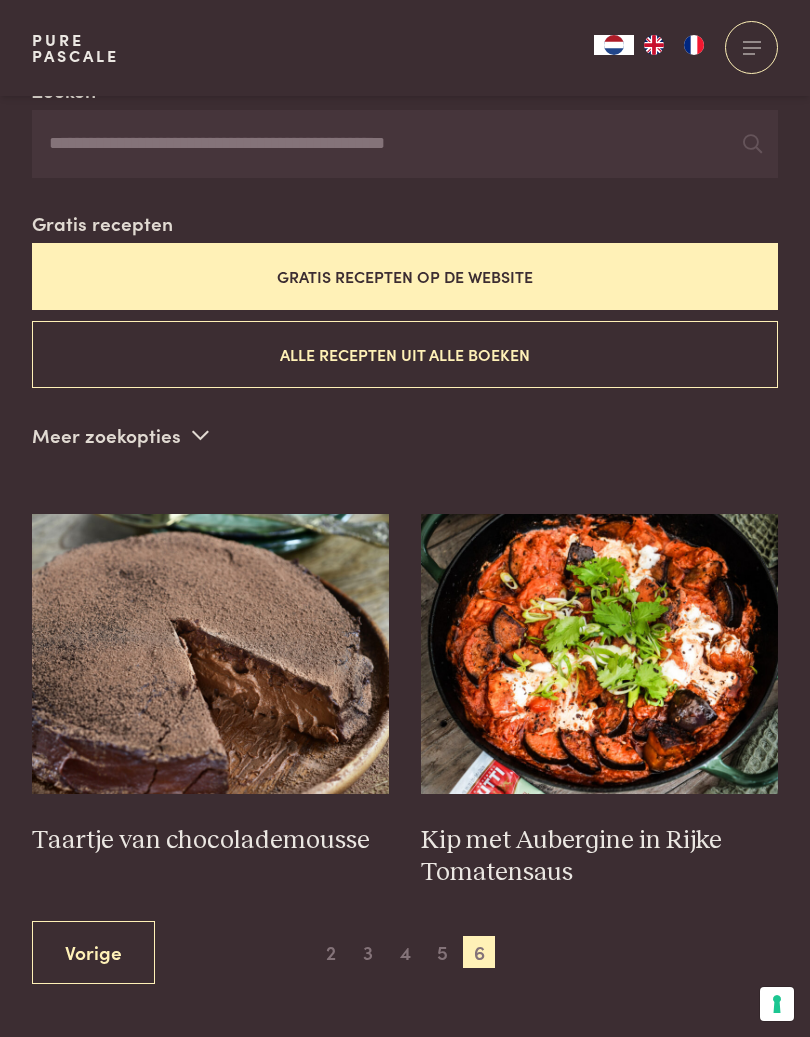 click on "4" at bounding box center (405, 952) 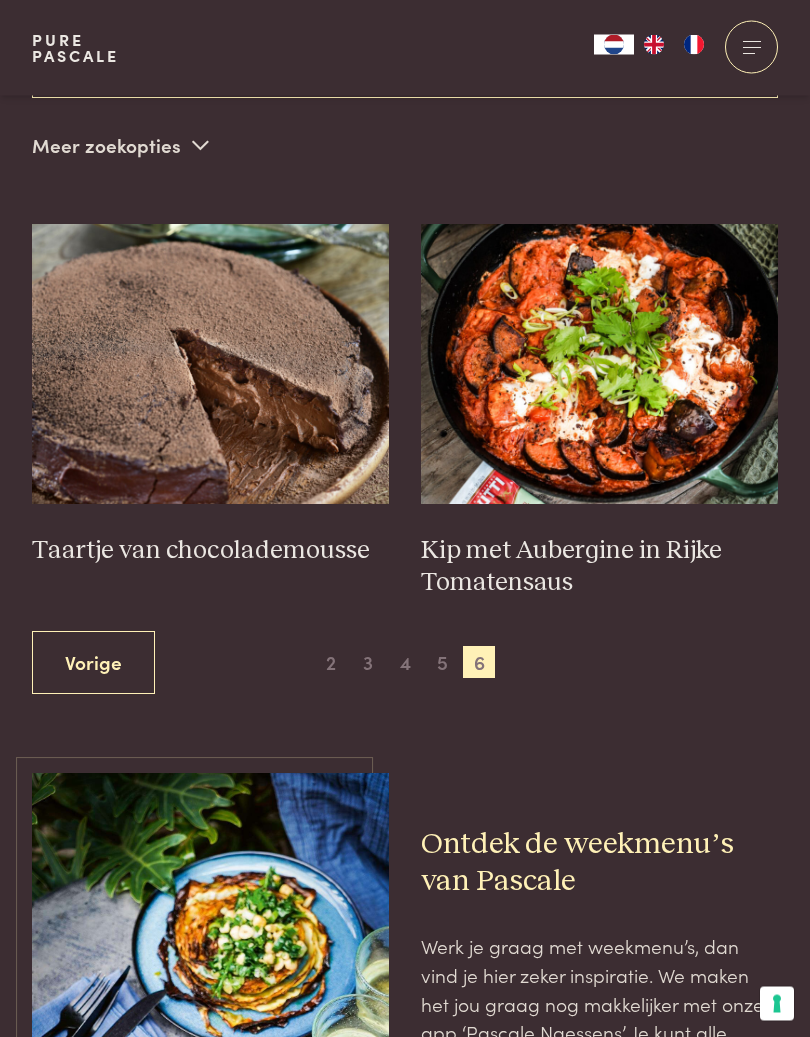 scroll, scrollTop: 868, scrollLeft: 0, axis: vertical 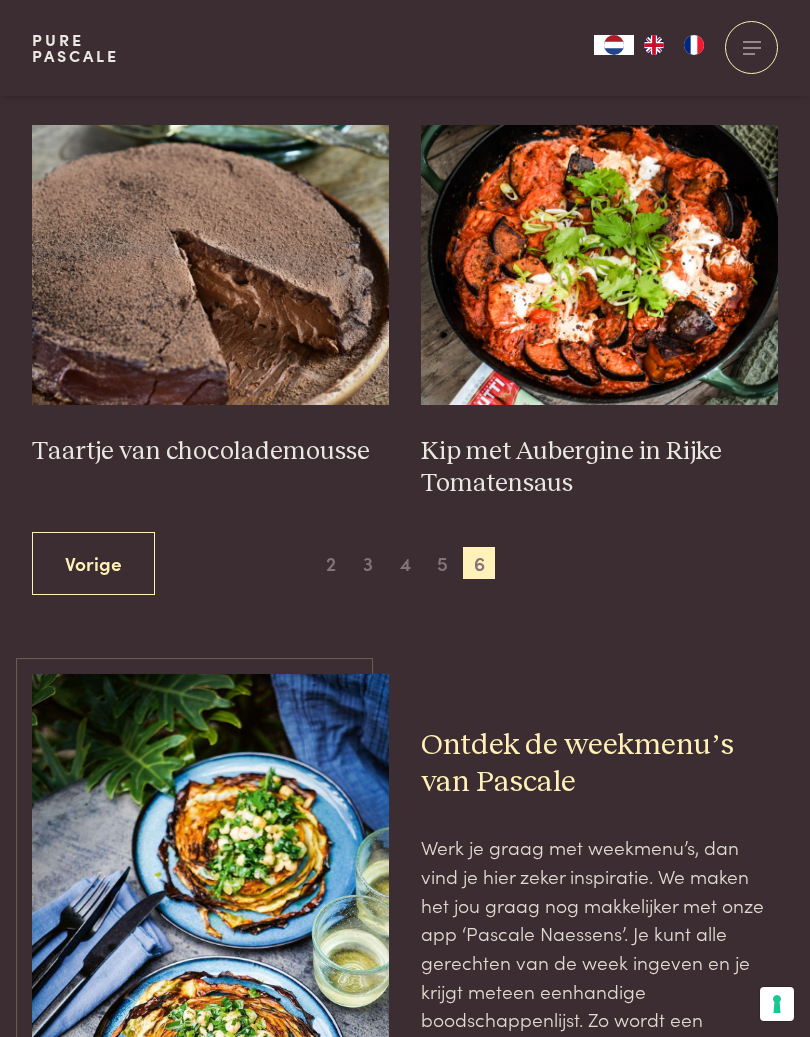 click on "Vorige" at bounding box center (93, 563) 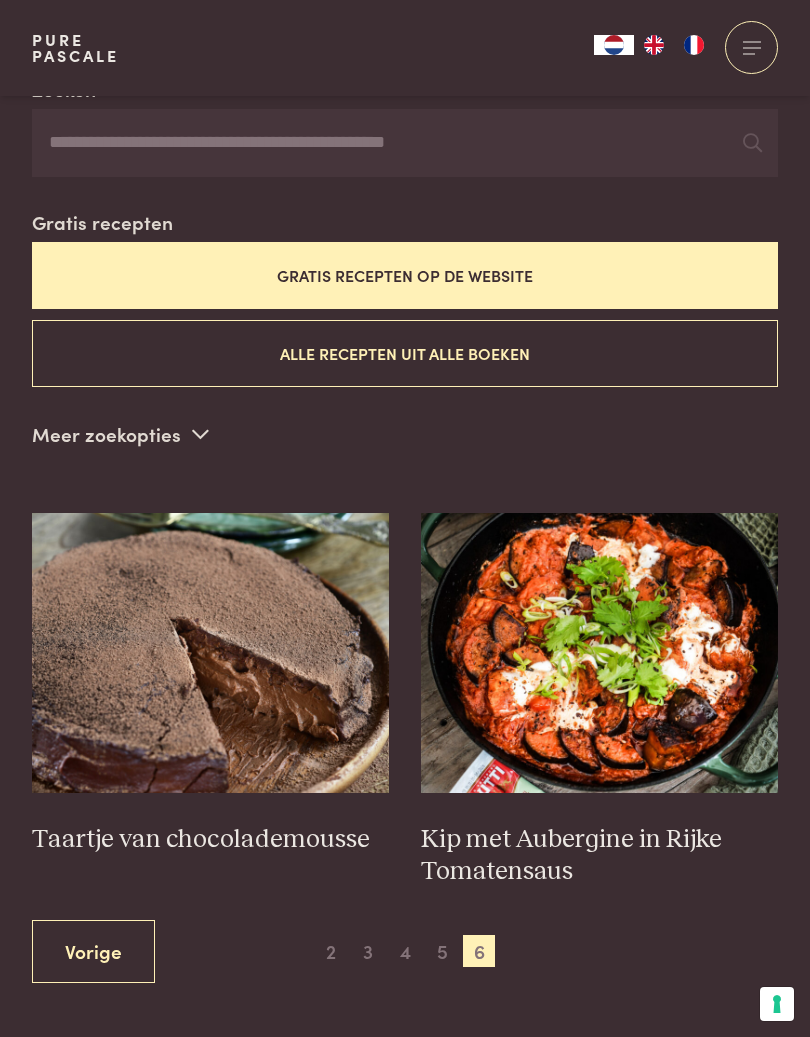 scroll, scrollTop: 479, scrollLeft: 0, axis: vertical 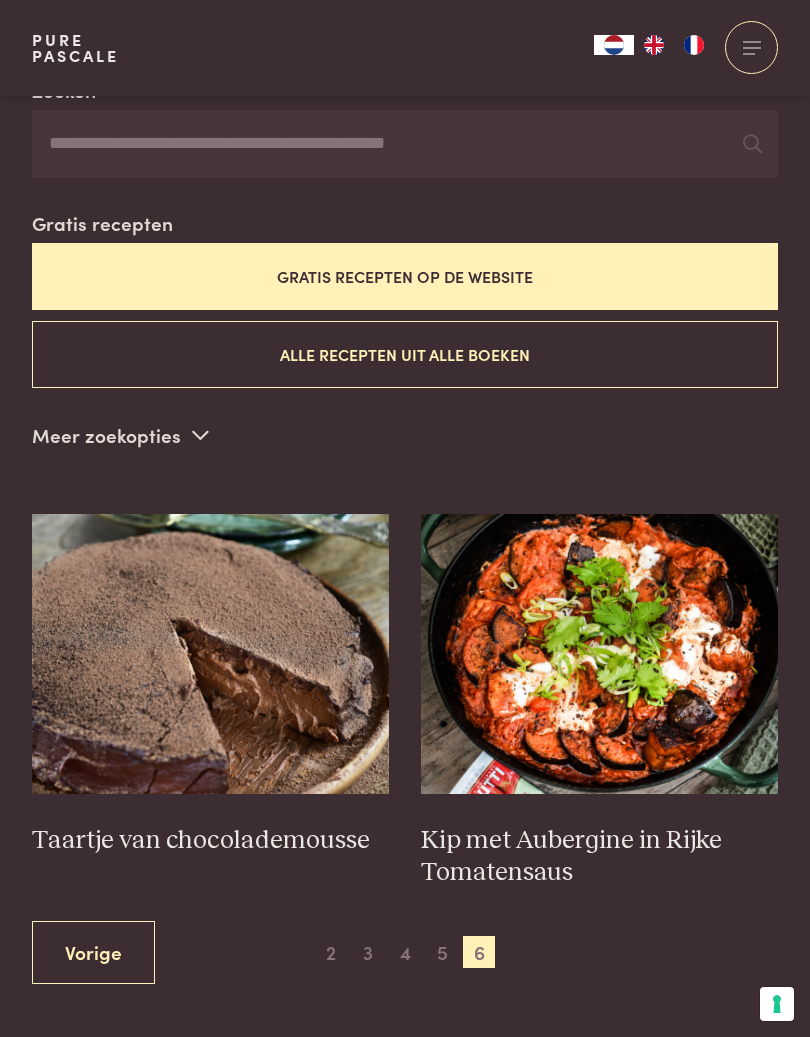 click on "Vorige" at bounding box center (93, 952) 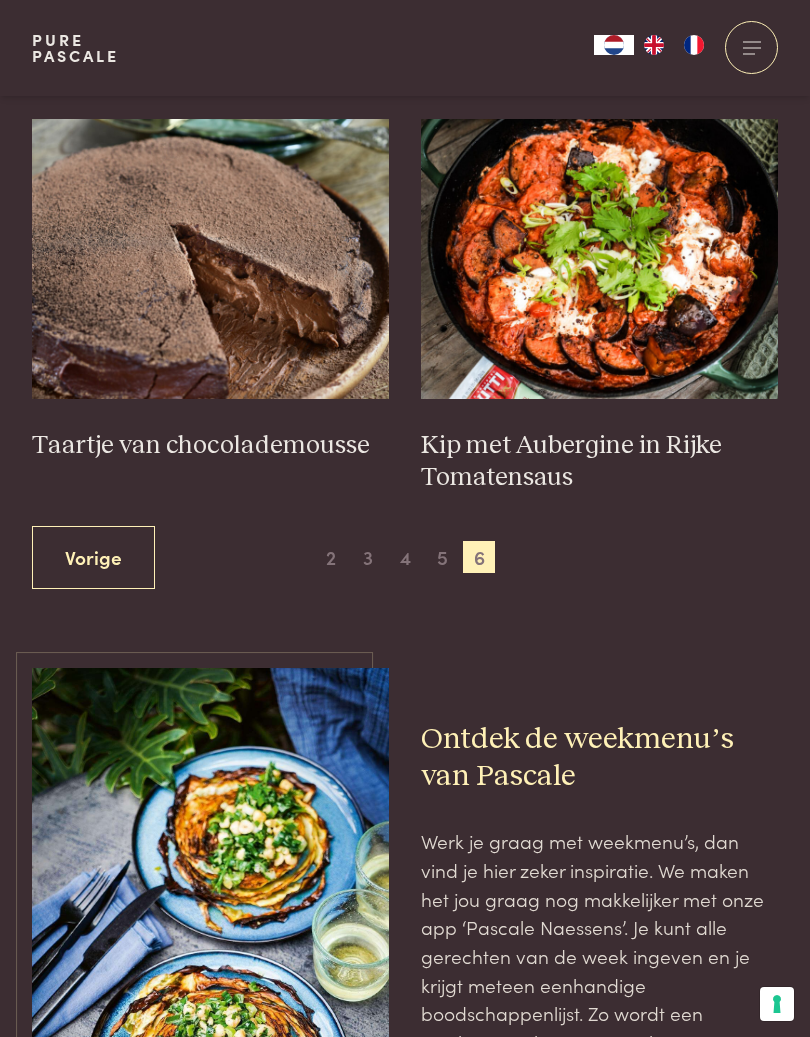 scroll, scrollTop: 919, scrollLeft: 0, axis: vertical 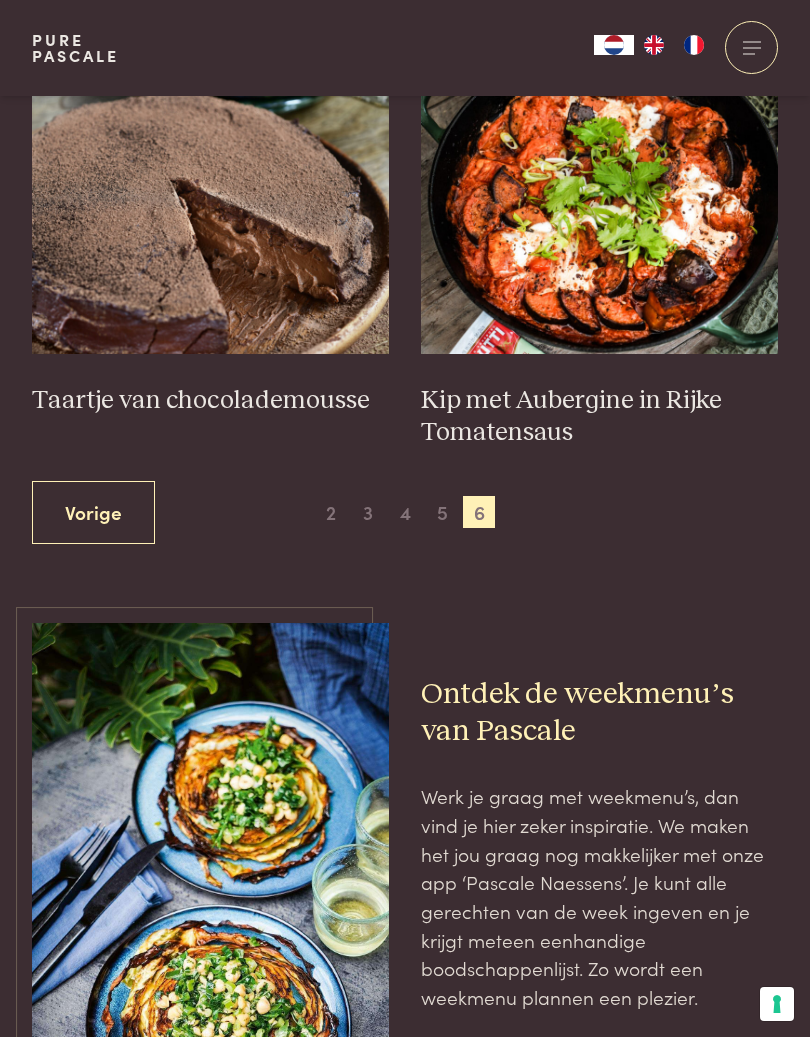 click on "2" at bounding box center (331, 512) 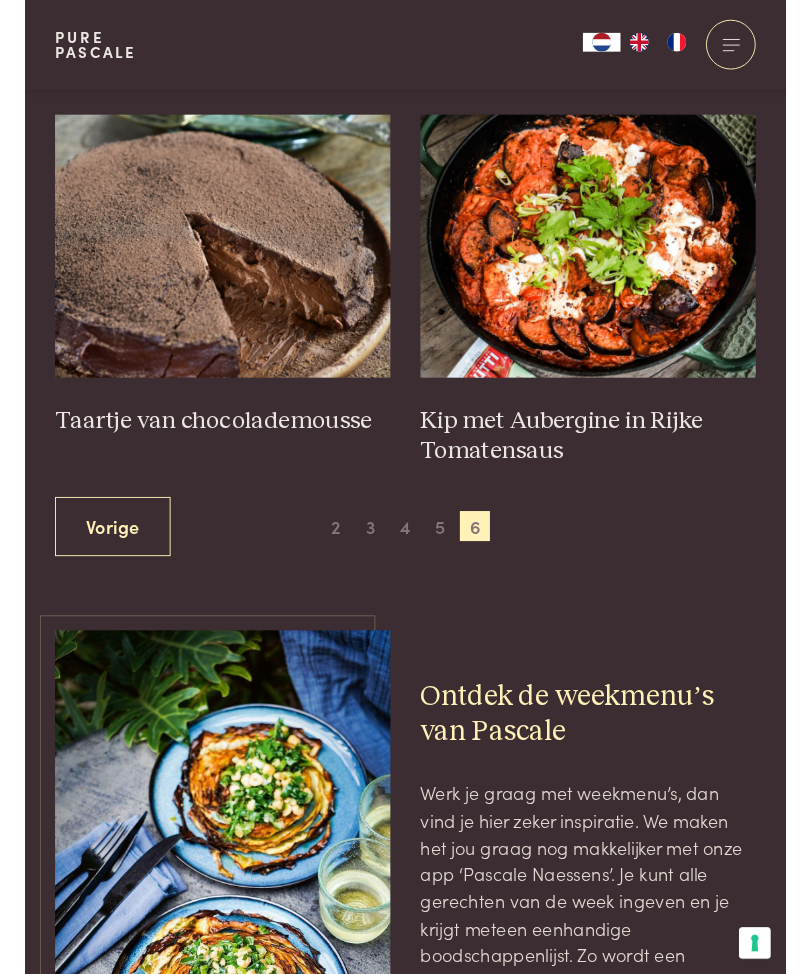 scroll, scrollTop: 869, scrollLeft: 0, axis: vertical 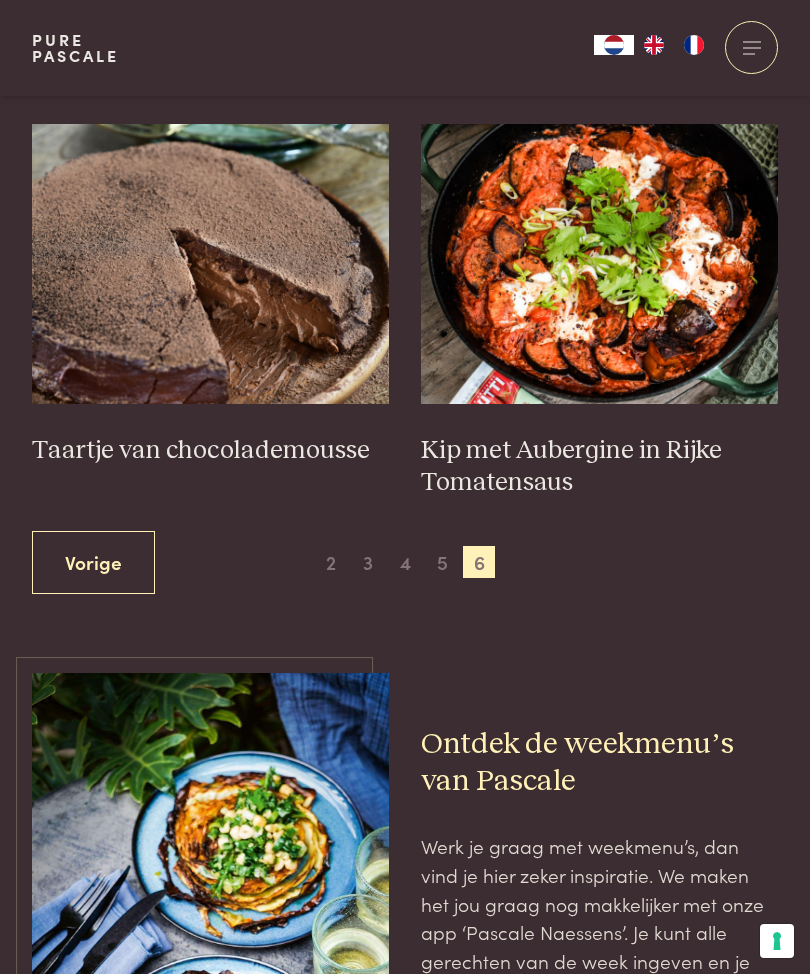click on "5" at bounding box center (442, 562) 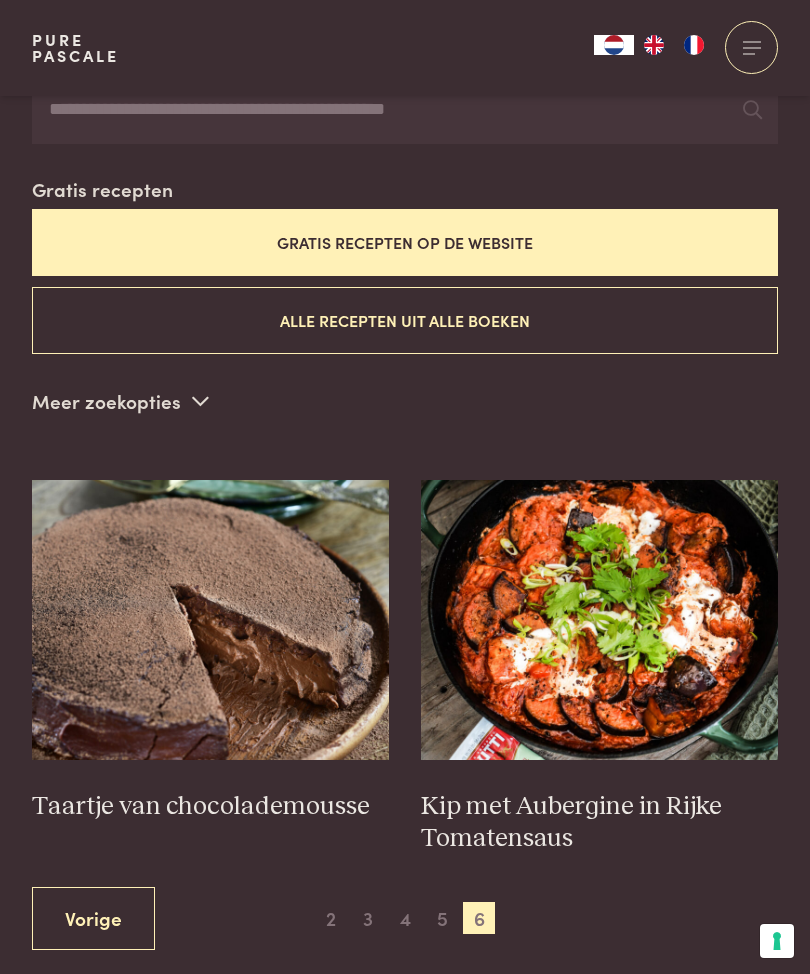 scroll, scrollTop: 511, scrollLeft: 0, axis: vertical 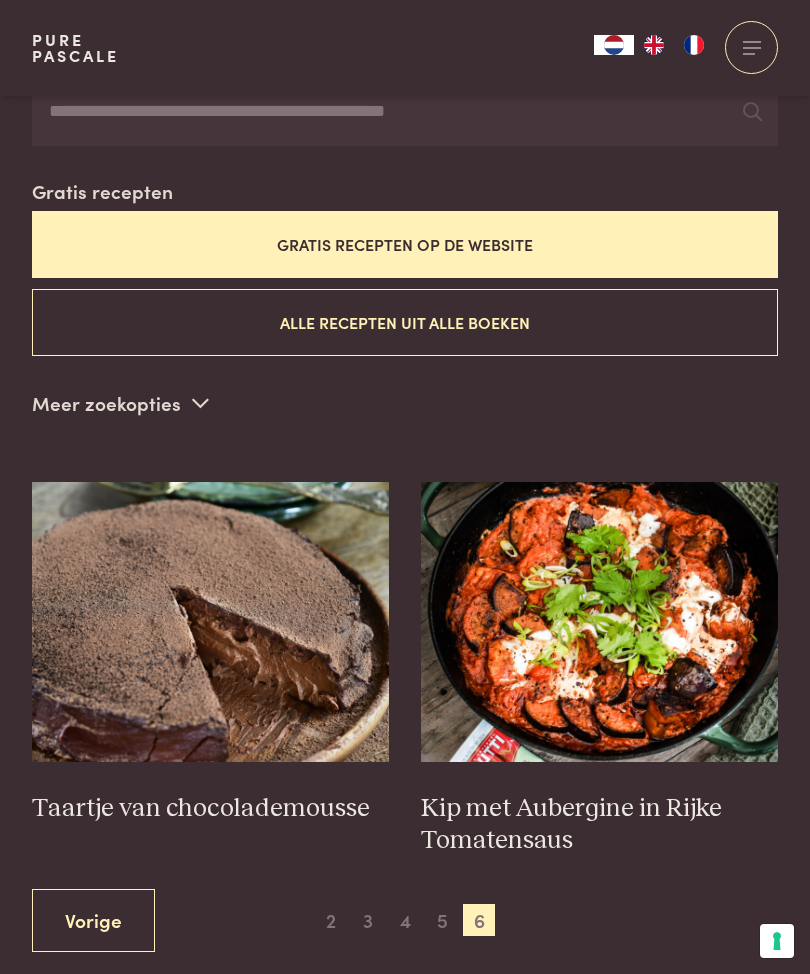 click on "3" at bounding box center (368, 920) 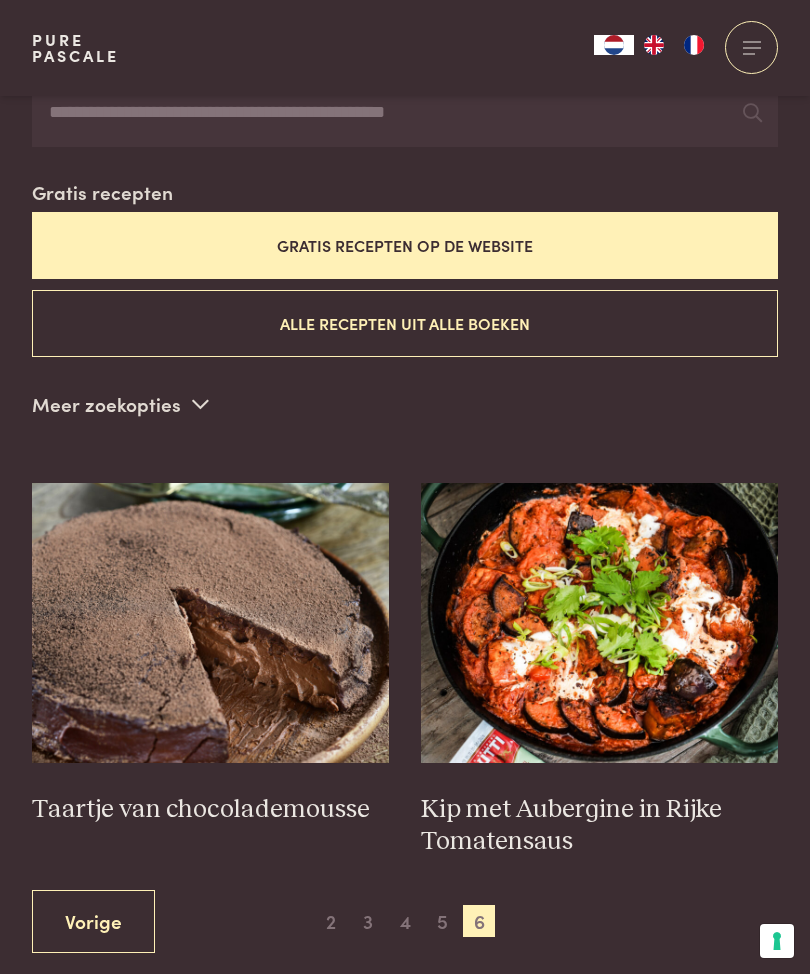 scroll, scrollTop: 511, scrollLeft: 0, axis: vertical 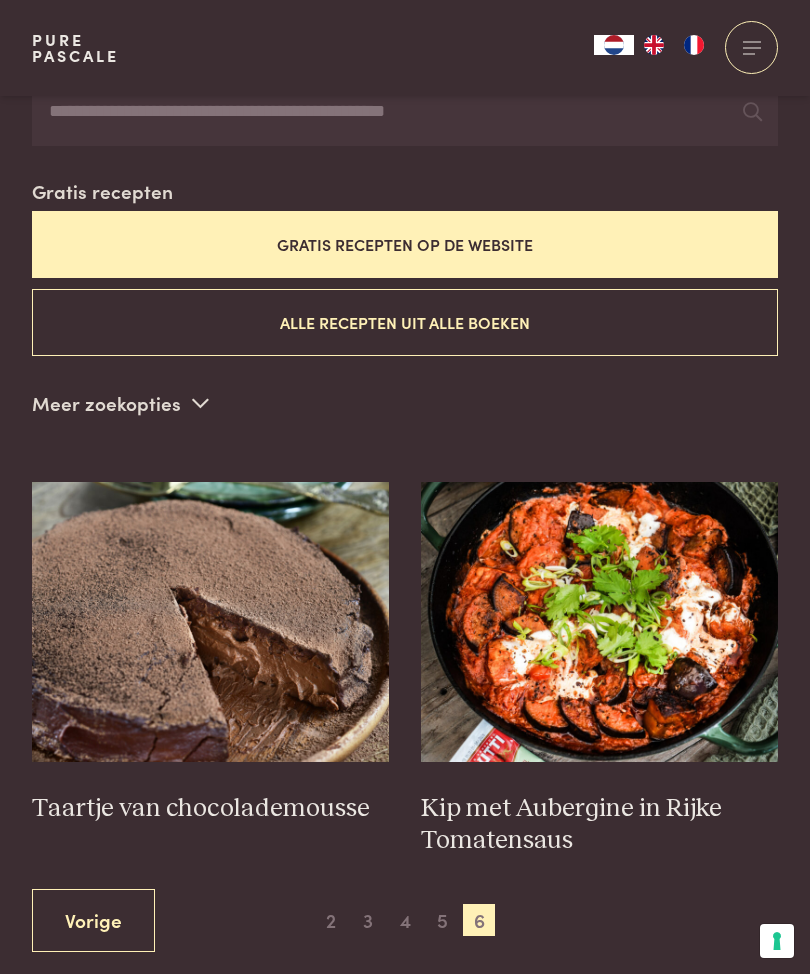 click at bounding box center (599, 622) 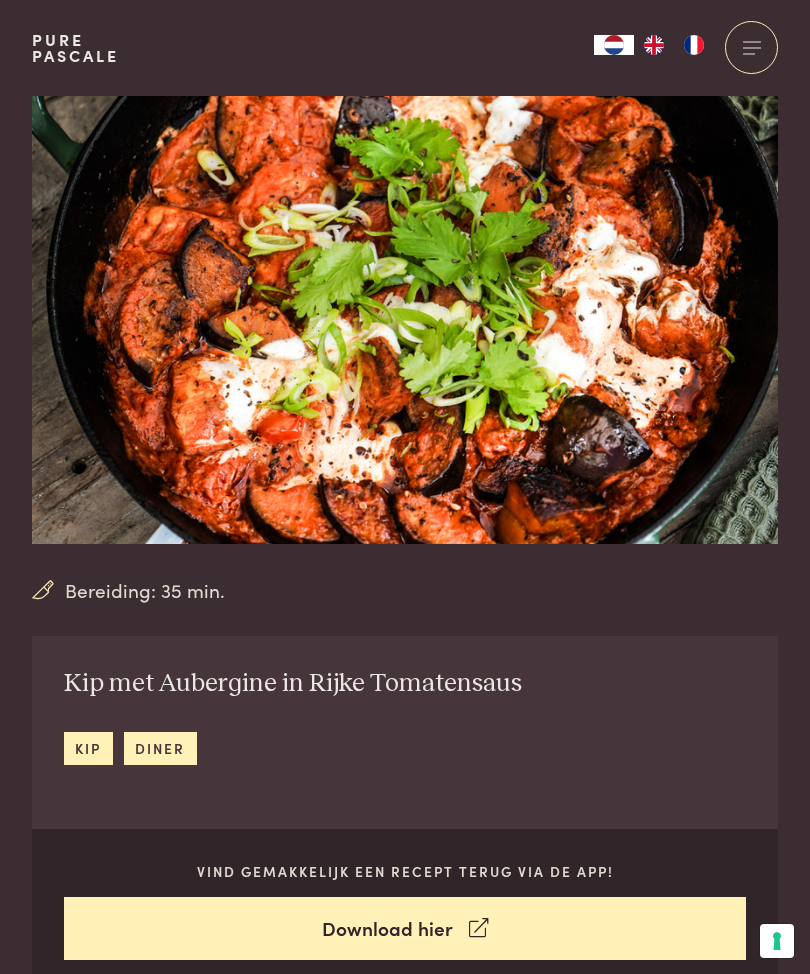 scroll, scrollTop: 0, scrollLeft: 0, axis: both 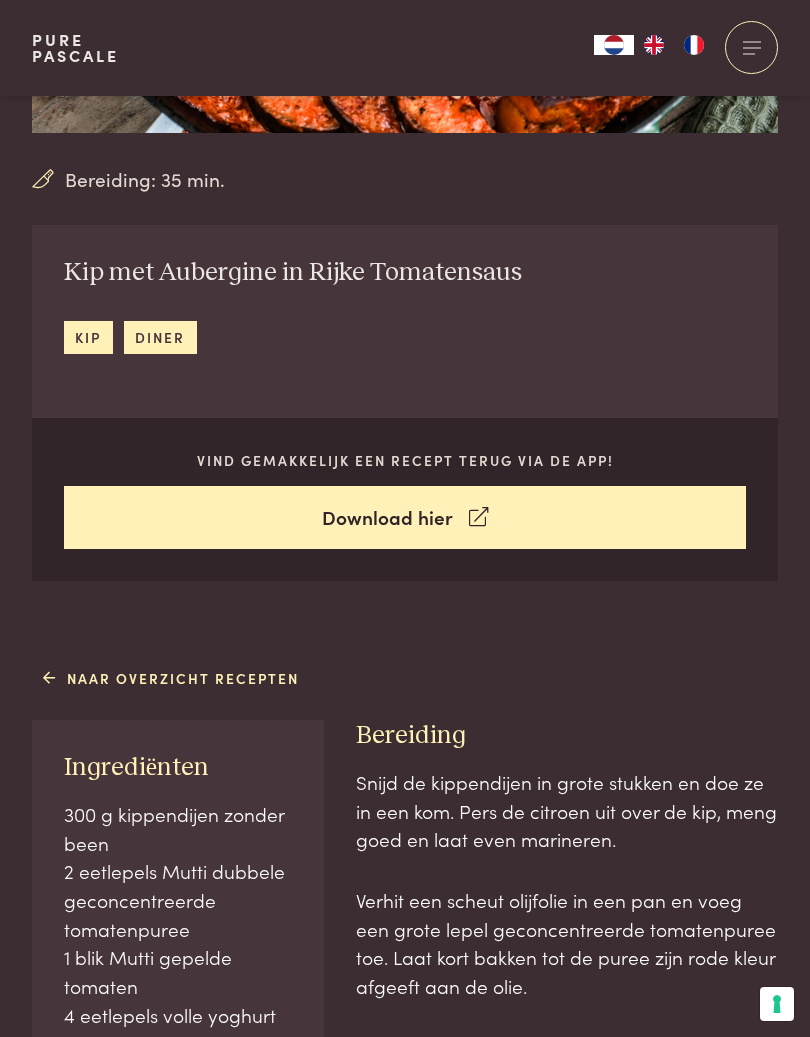click on "Naar overzicht recepten" at bounding box center [171, 678] 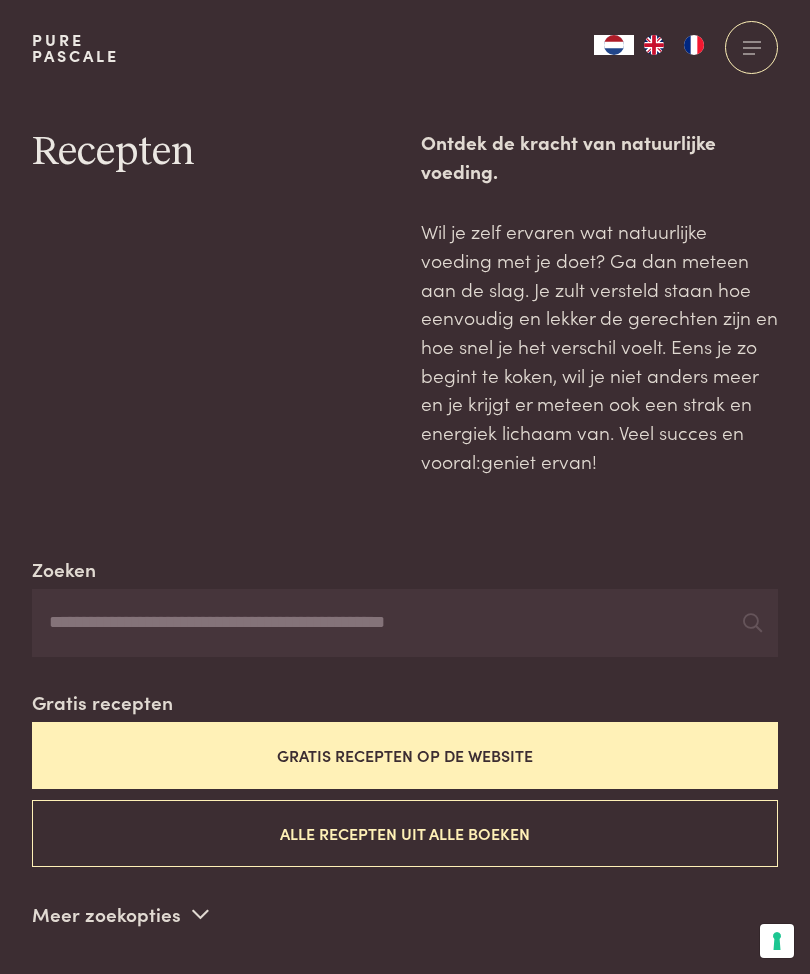 scroll, scrollTop: 0, scrollLeft: 0, axis: both 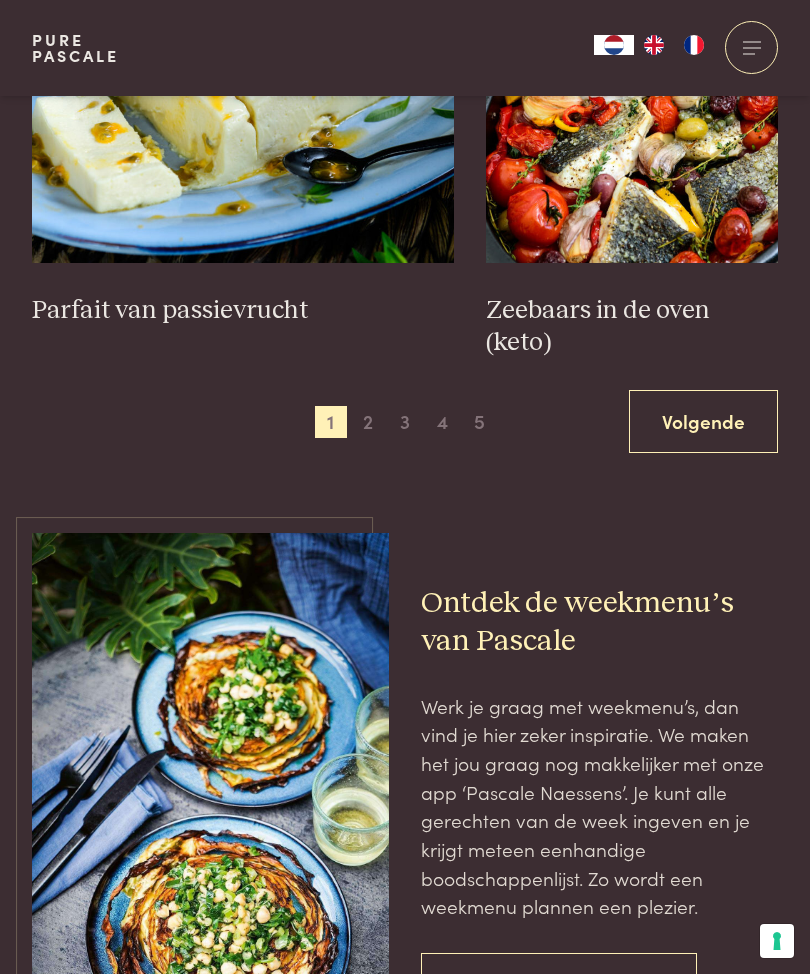 click on "3" at bounding box center (405, 422) 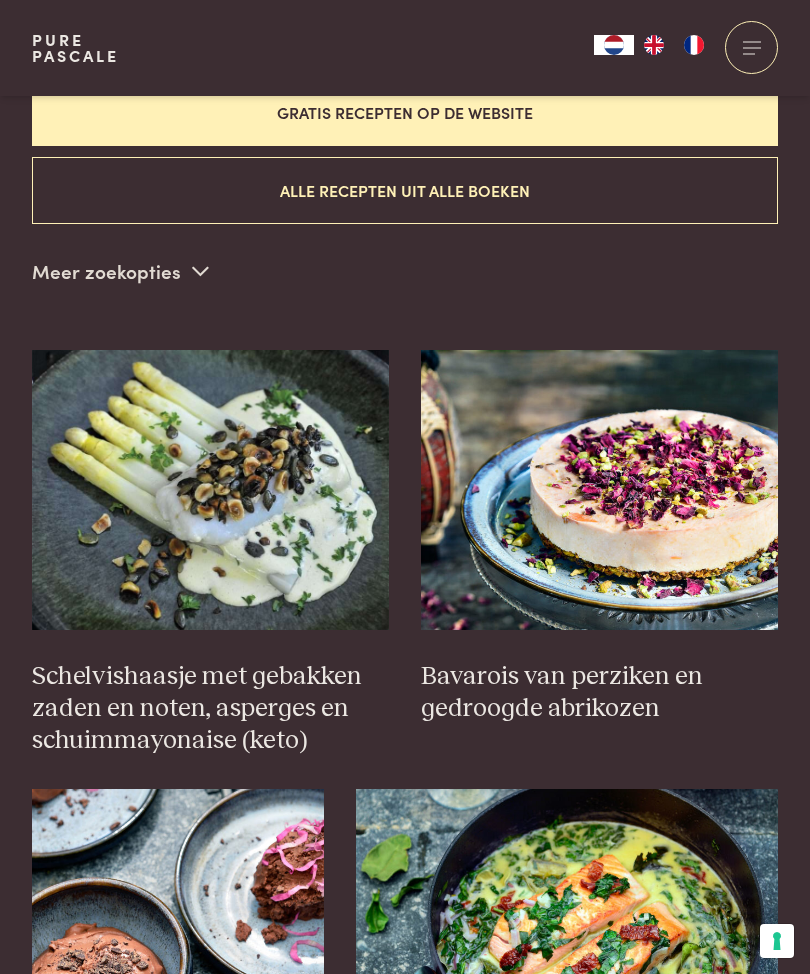 scroll, scrollTop: 547, scrollLeft: 0, axis: vertical 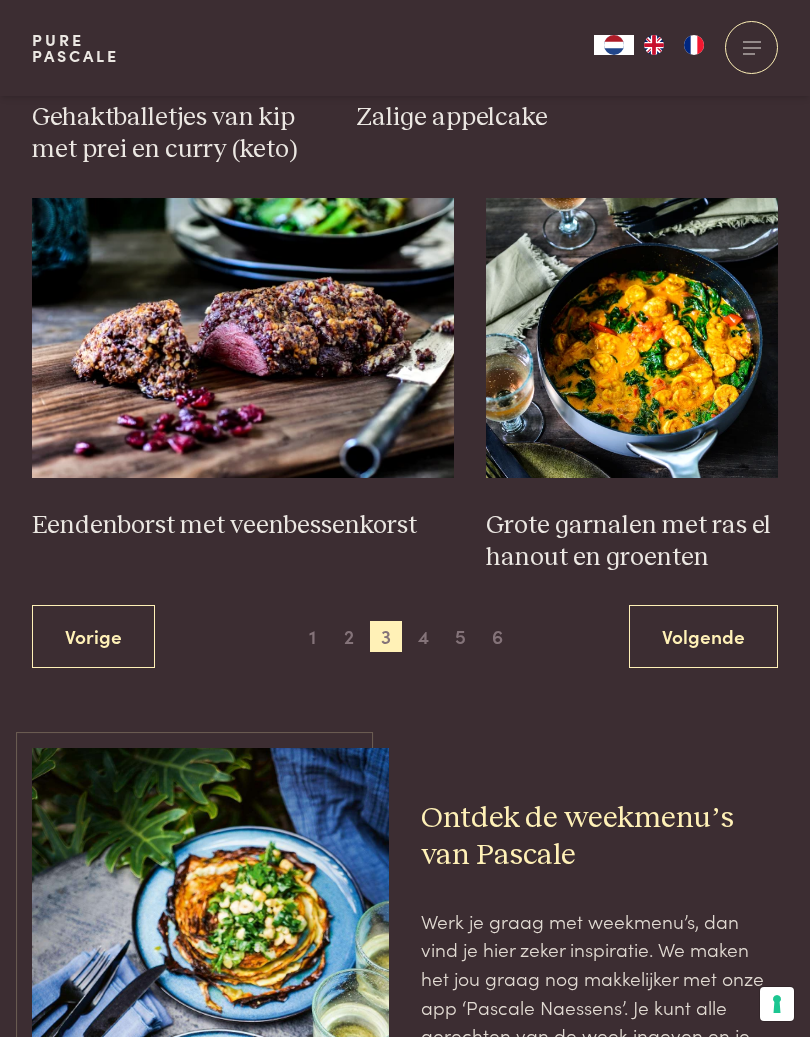 click on "4" at bounding box center [424, 637] 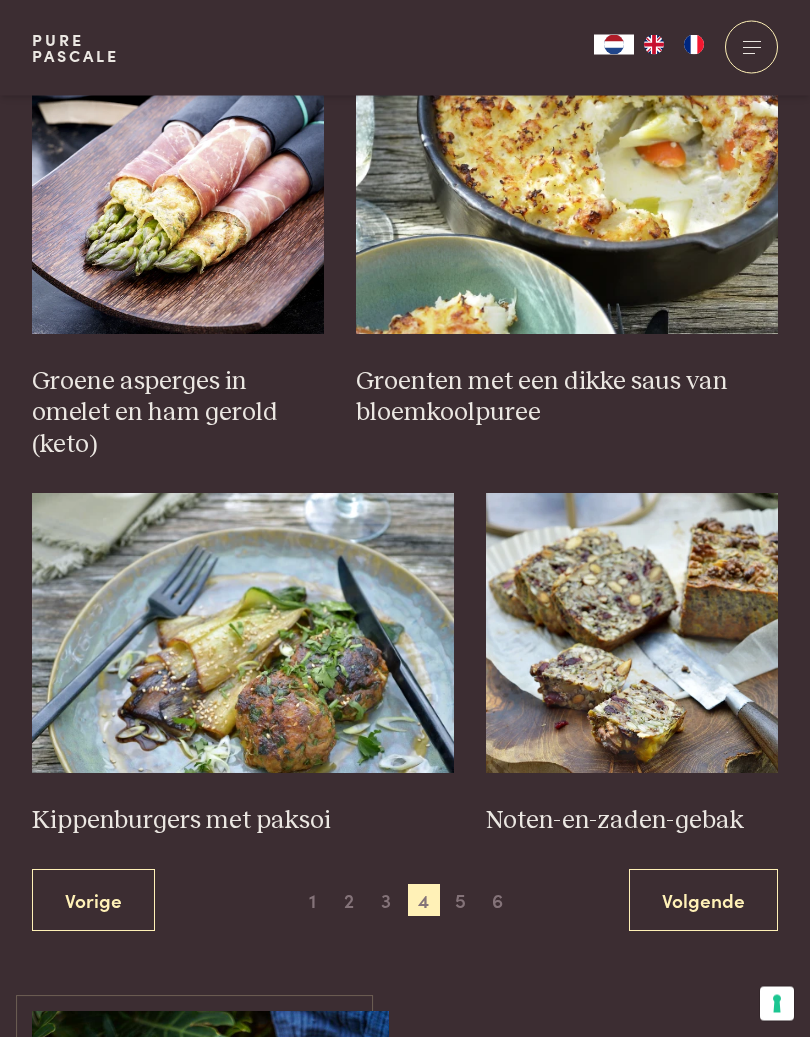 scroll, scrollTop: 2537, scrollLeft: 0, axis: vertical 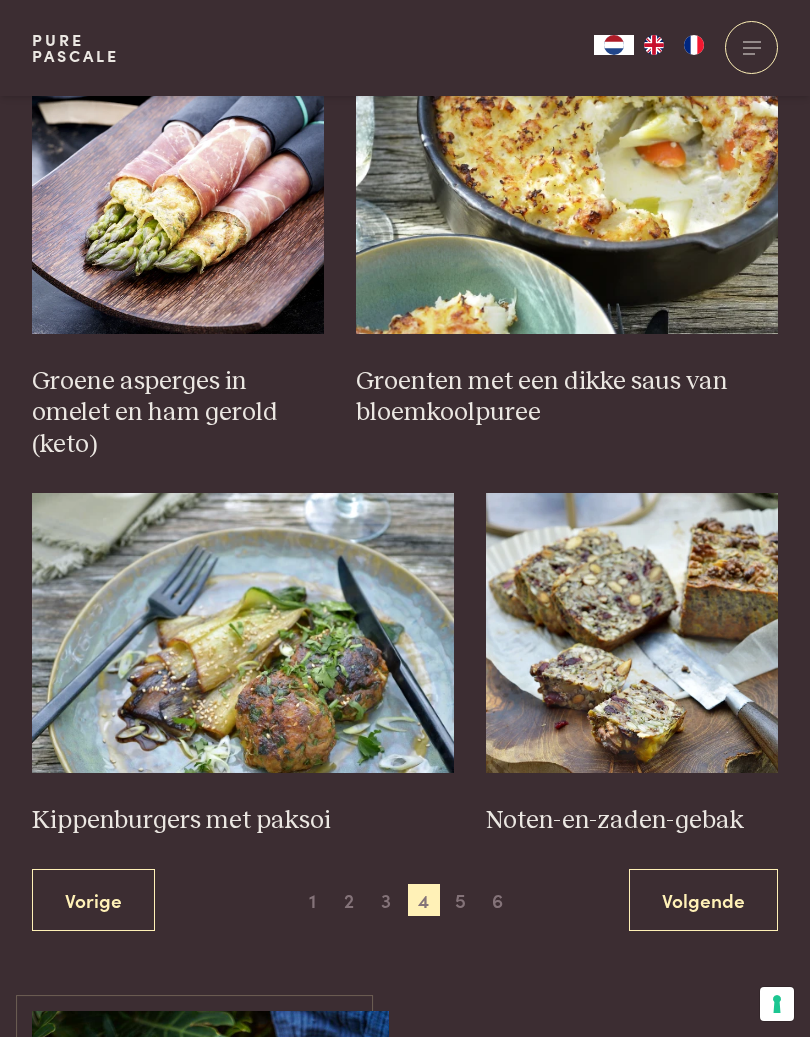 click at bounding box center [632, 633] 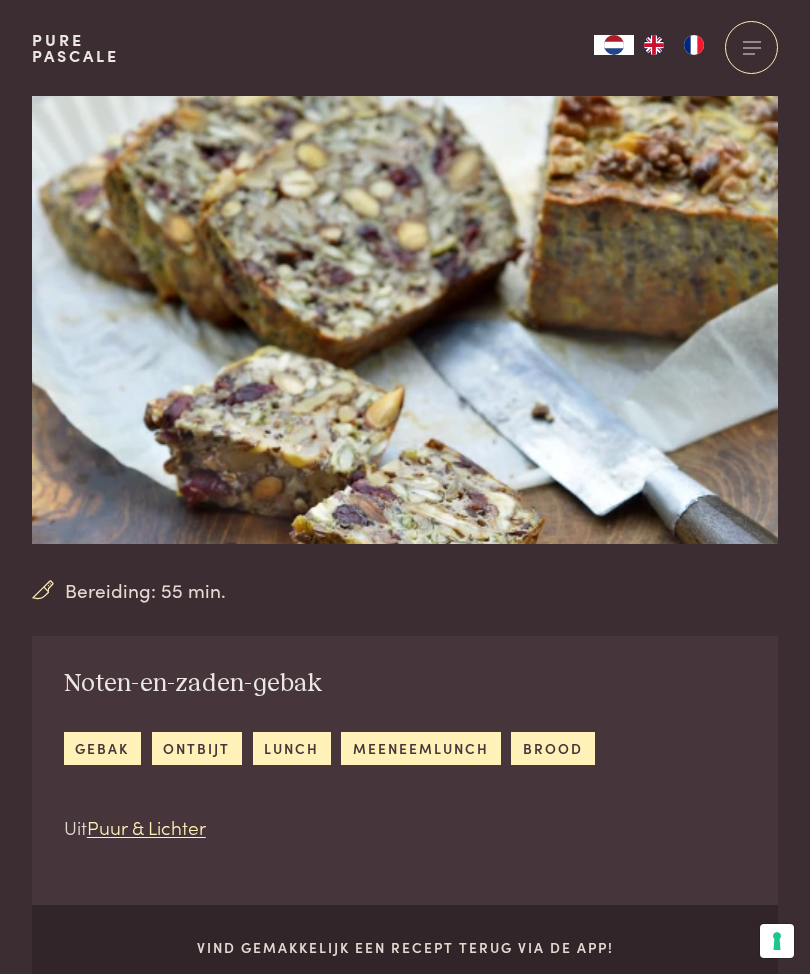 scroll, scrollTop: 0, scrollLeft: 0, axis: both 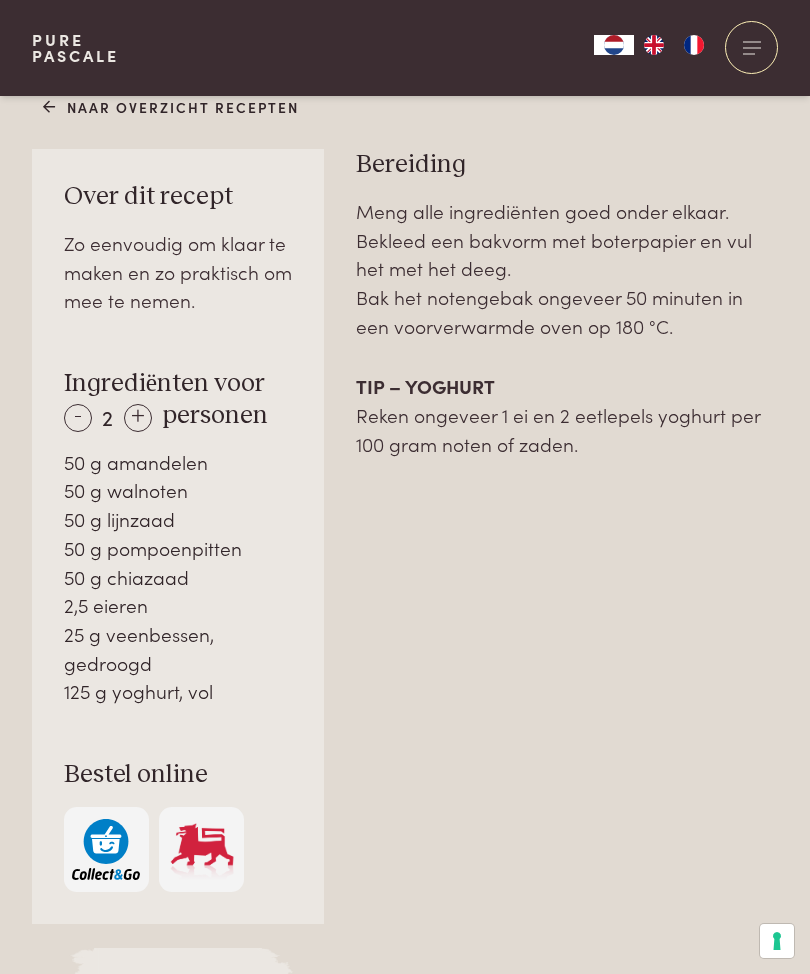click on "Meng alle ingrediënten goed onder elkaar.
Bekleed een bakvorm met boterpapier en vul het met het deeg.
Bak het notengebak ongeveer 50 minuten in een voorverwarmde oven op 180 °C.   TIP – YOGHURT
Reken ongeveer 1 ei en 2 eetlepels yoghurt per 100 gram noten of zaden." at bounding box center [567, 627] 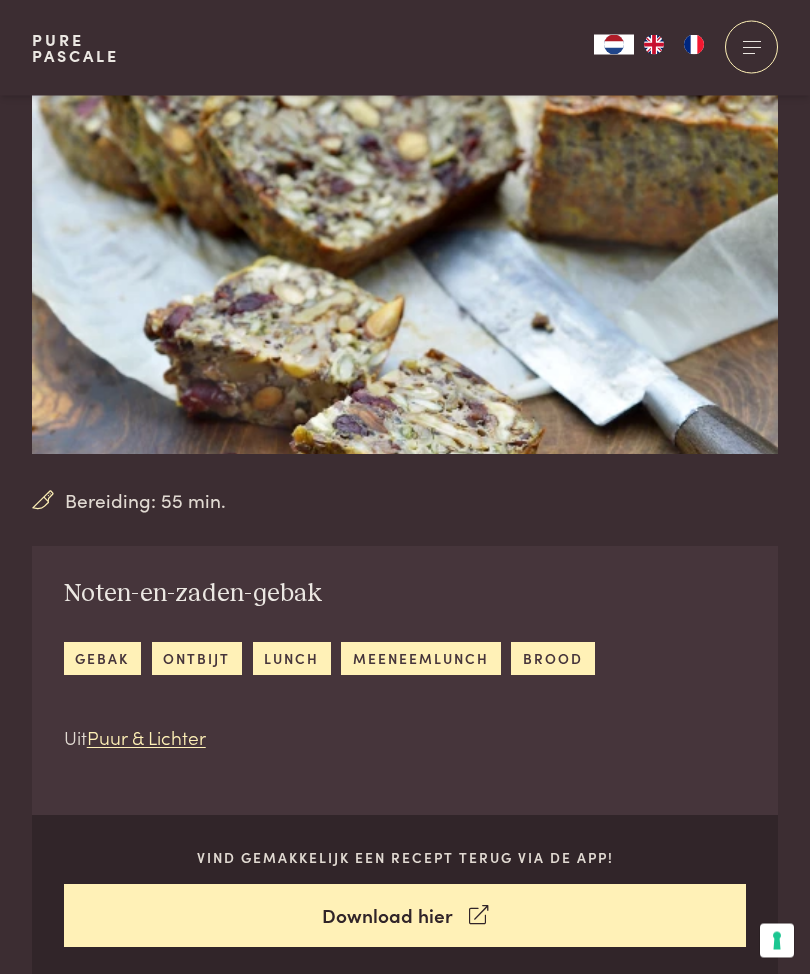 scroll, scrollTop: 0, scrollLeft: 0, axis: both 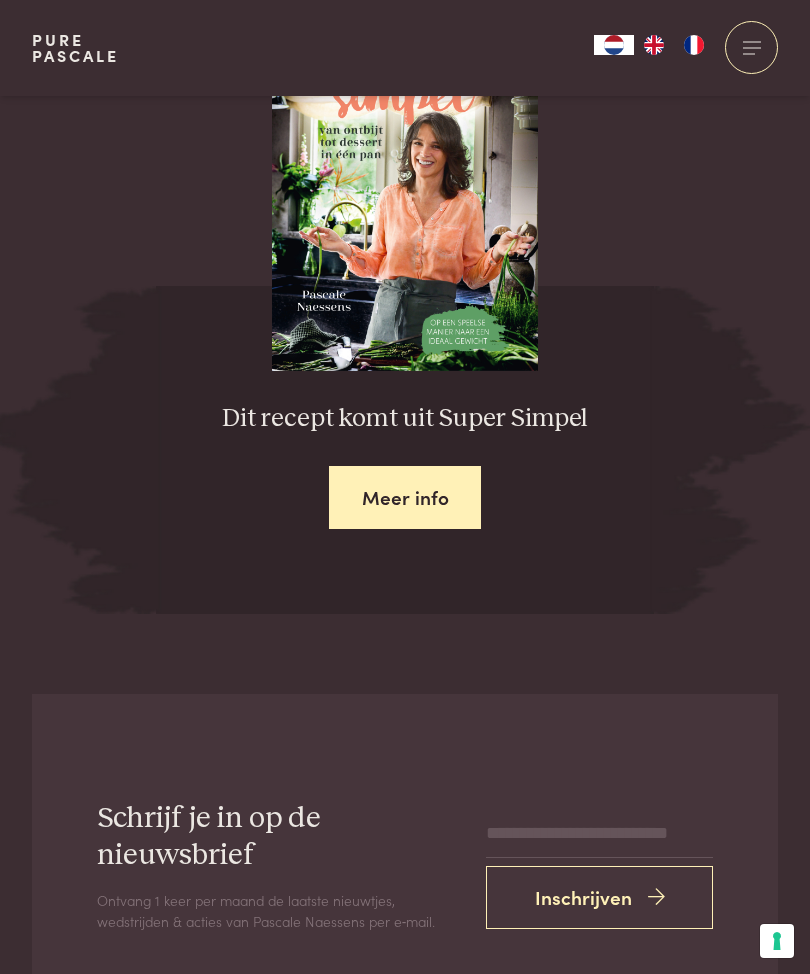 click on "Meer info" at bounding box center (405, 497) 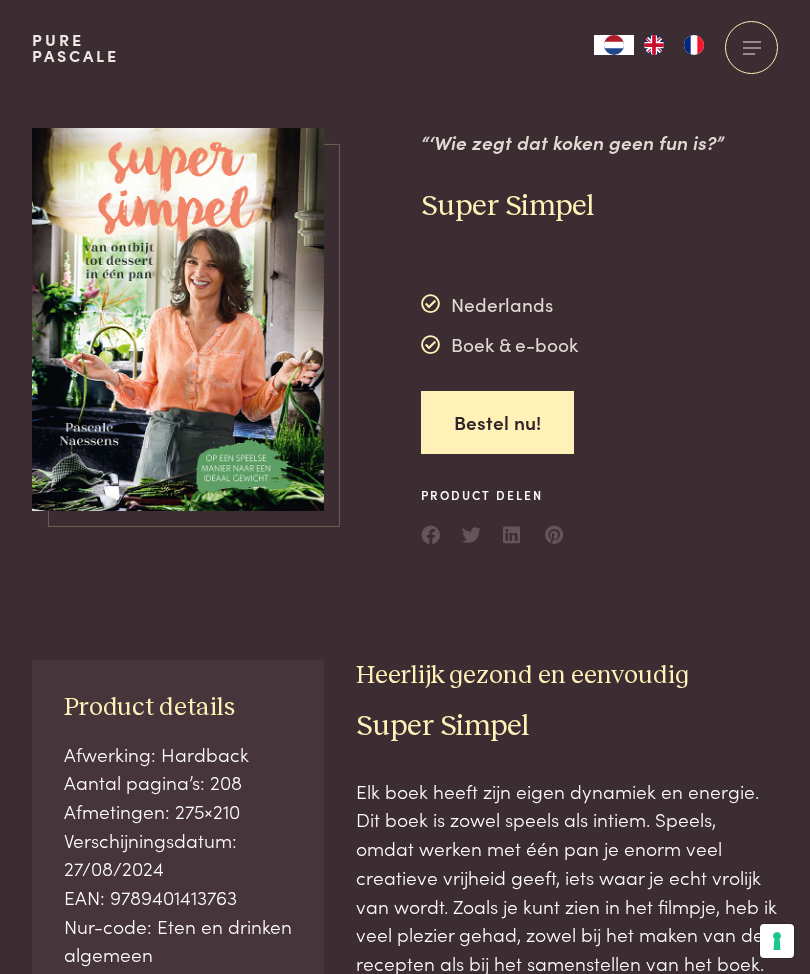 scroll, scrollTop: 0, scrollLeft: 0, axis: both 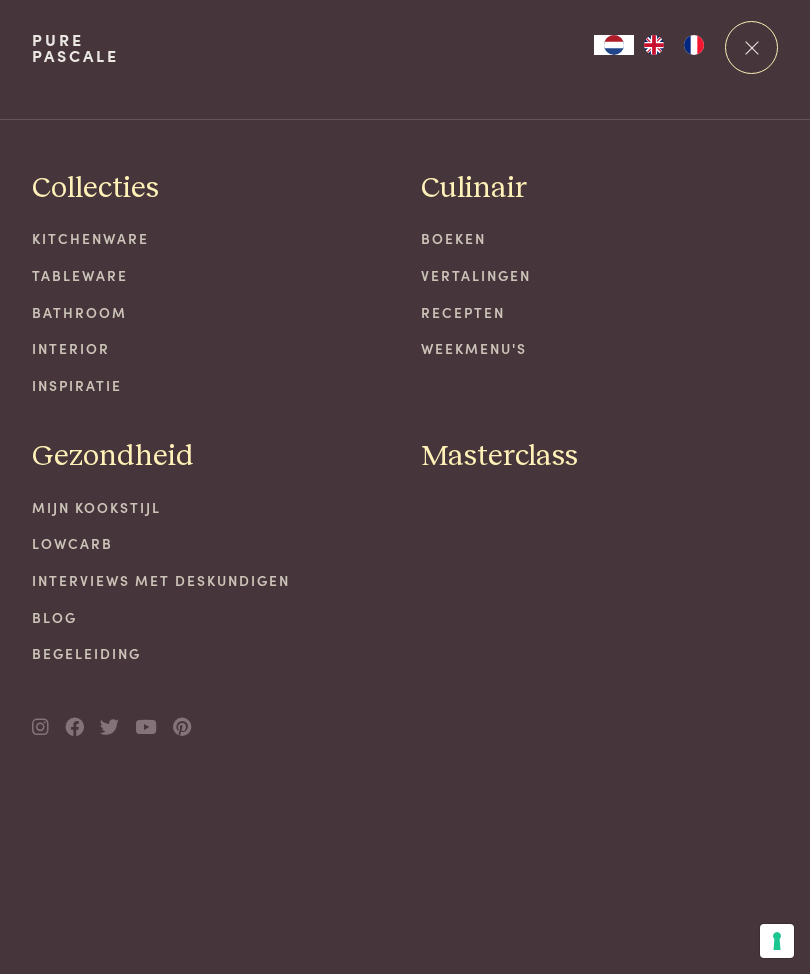 click at bounding box center [752, 47] 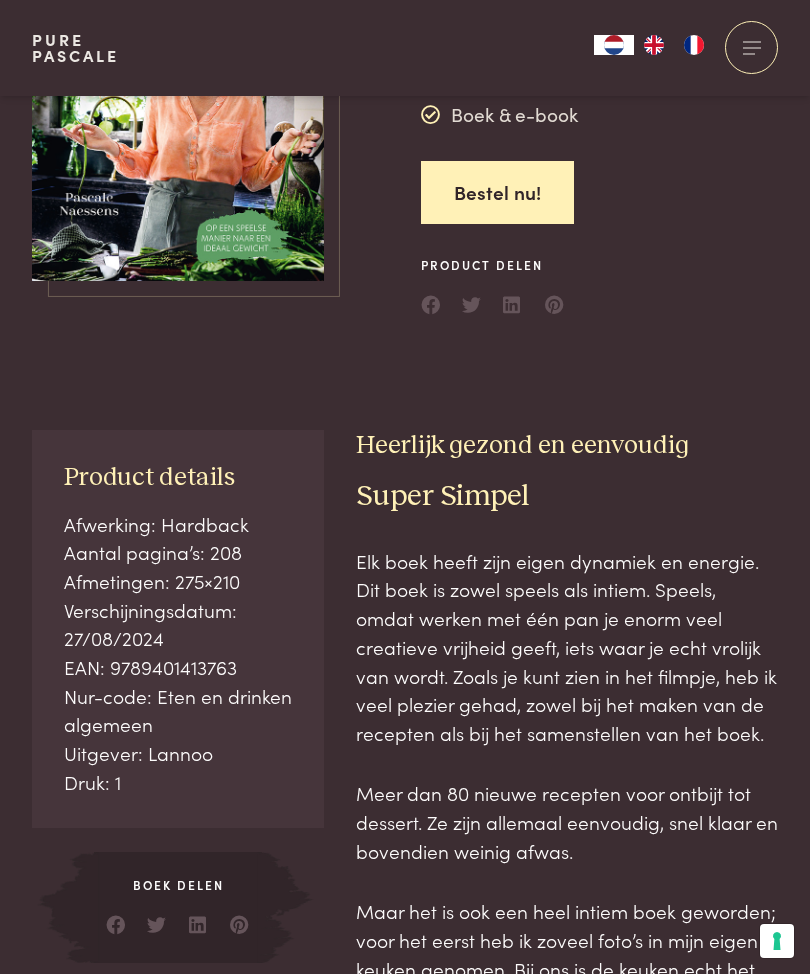 scroll, scrollTop: 224, scrollLeft: 0, axis: vertical 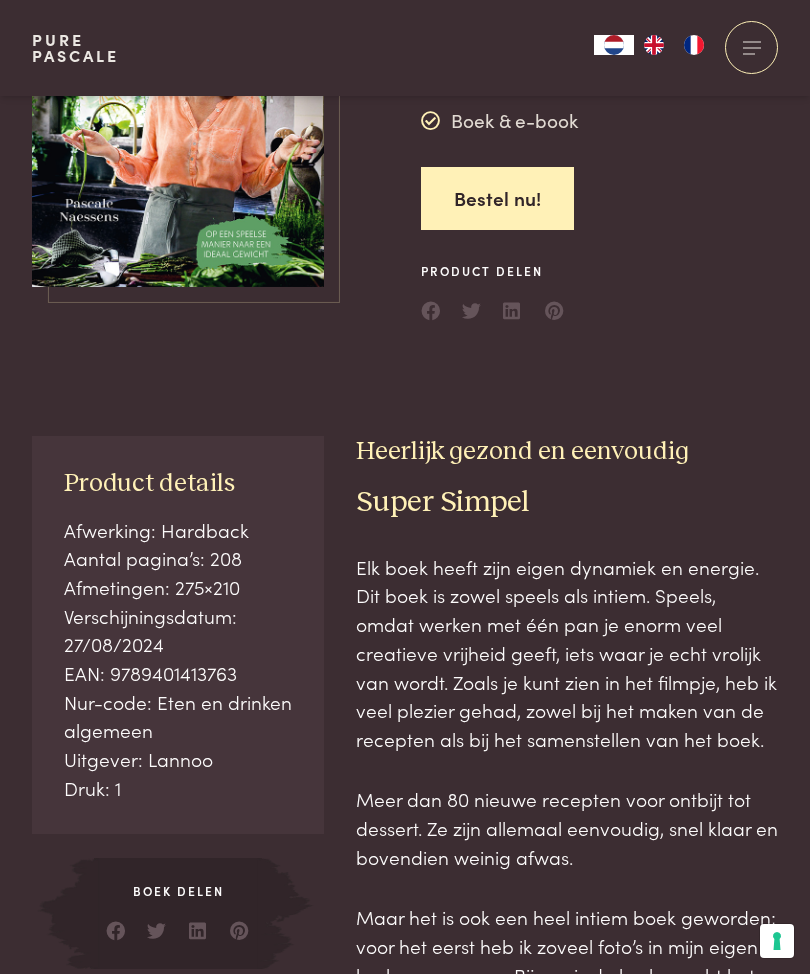 click on "“‘Wie zegt dat koken geen fun is?”   Super Simpel
Nederlands
Boek & e-book
Bestel nu!
Product delen
Product details
Afwerking: Hardback   Aantal pagina’s: 208   Afmetingen: 275×210   Verschijningsdatum: 27/08/2024   EAN: 9789401413763   Nur-code: Eten en drinken algemeen   Uitgever: Lannoo   Druk: 1       Boek delen
Heerlijk gezond en eenvoudig
Super Simpel     Meer dan 80 nieuwe recepten voor ontbijt tot dessert. Ze zijn allemaal eenvoudig, snel klaar en bovendien weinig afwas.
Met dit boek deel ik graag mijn passie voor lekker, eenvoudig, creatief en gezond koken.   Liefs, Pascale       Waar te koop?   Online   Bol.com   Lannoo   Standaard Boekhandel" at bounding box center (405, 2985) 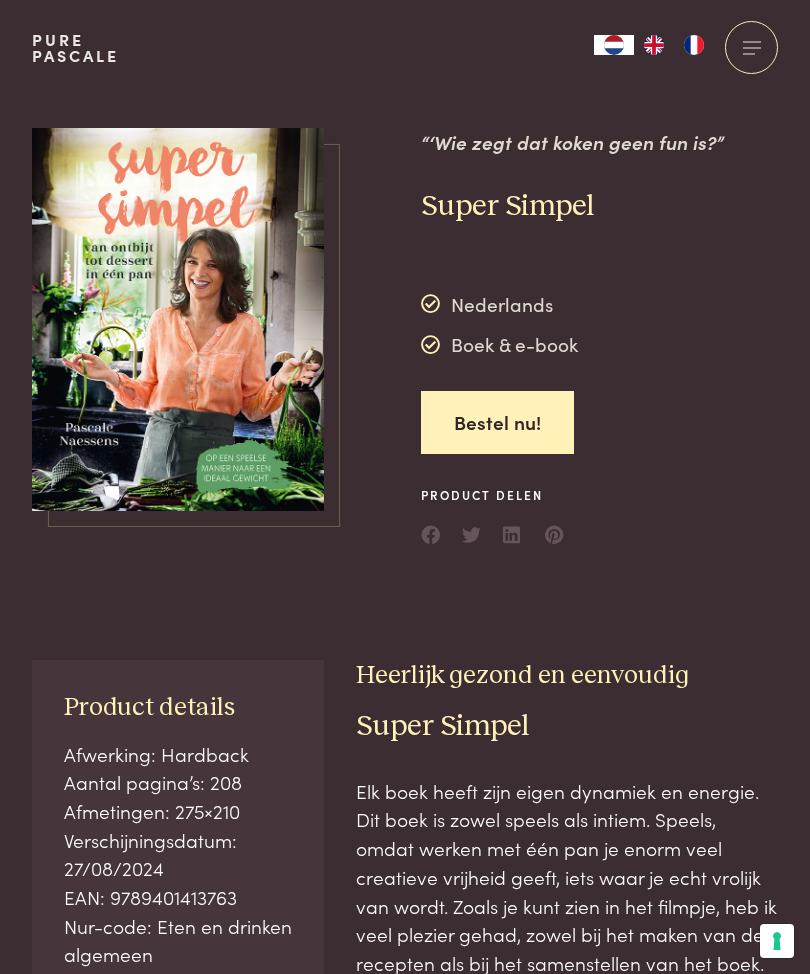 scroll, scrollTop: 0, scrollLeft: 0, axis: both 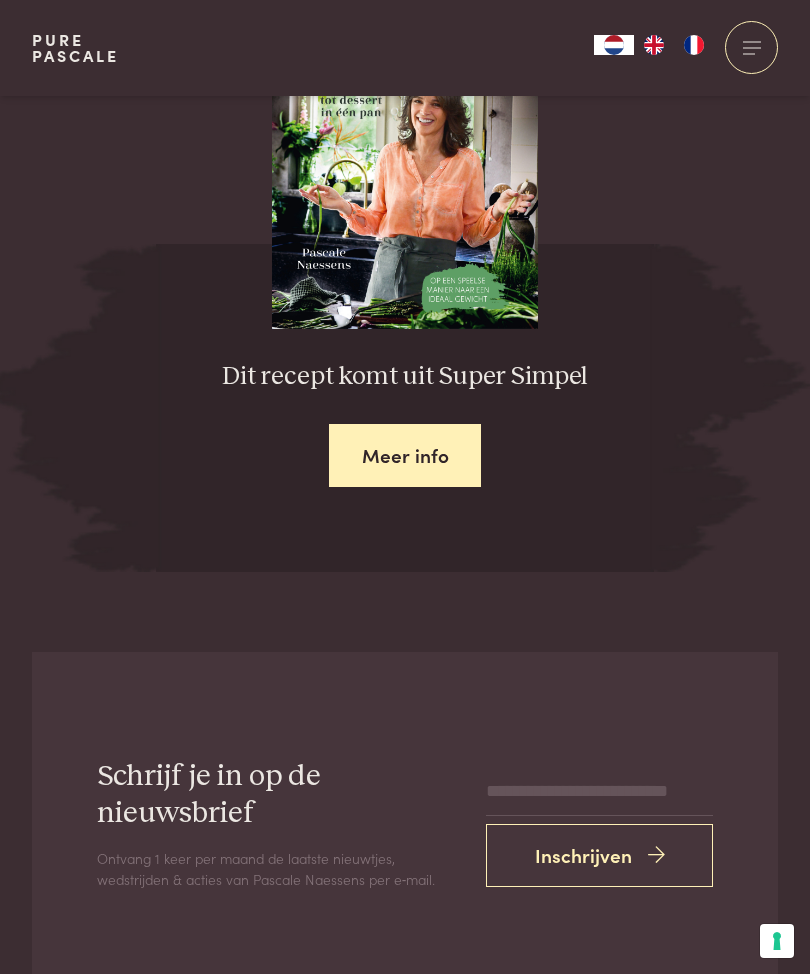 click on "Meer info" at bounding box center [405, 455] 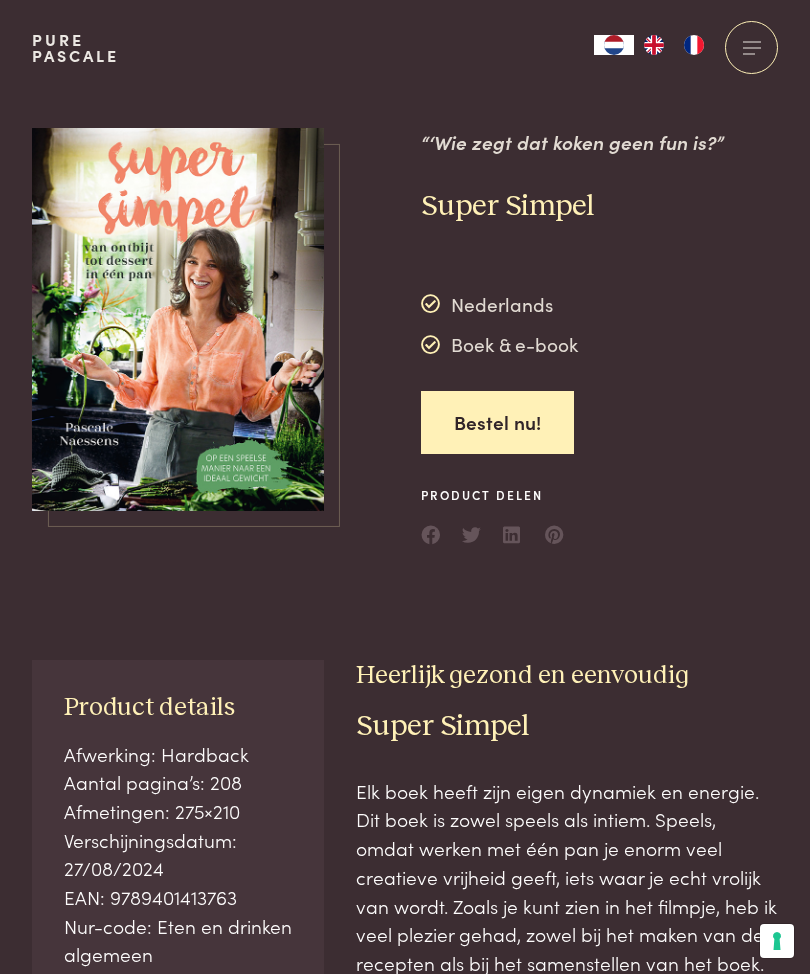 scroll, scrollTop: 0, scrollLeft: 0, axis: both 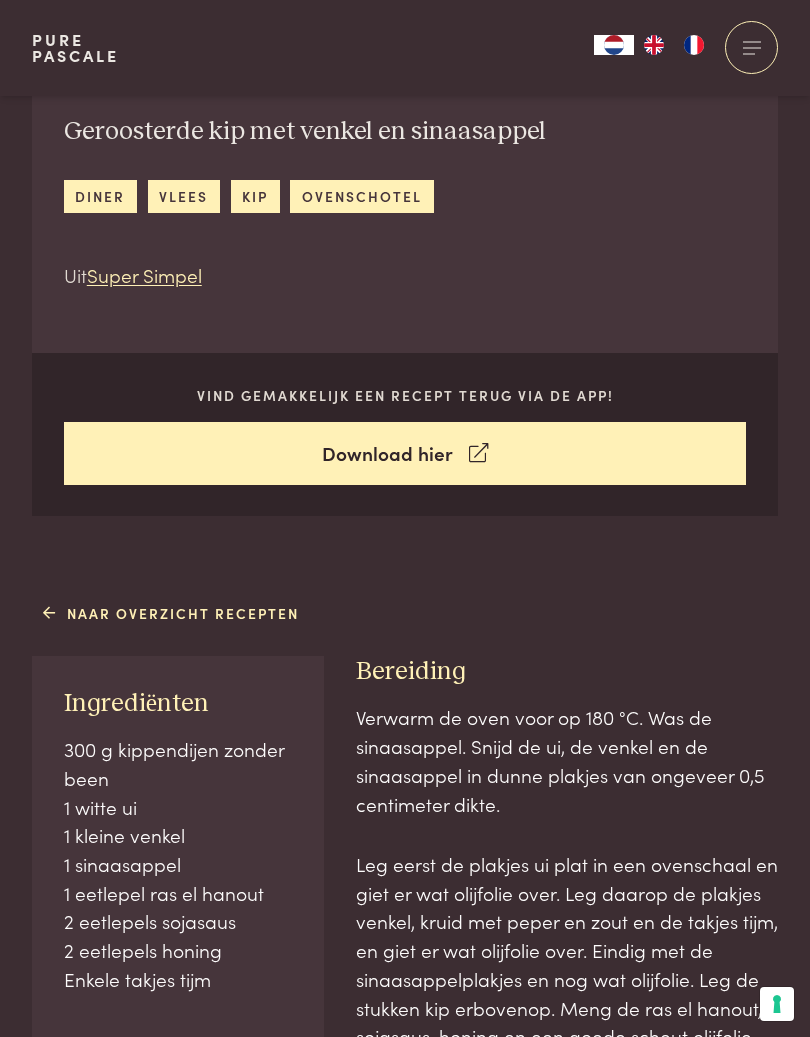 click on "Vind gemakkelijk een recept terug via de app!" at bounding box center (405, 395) 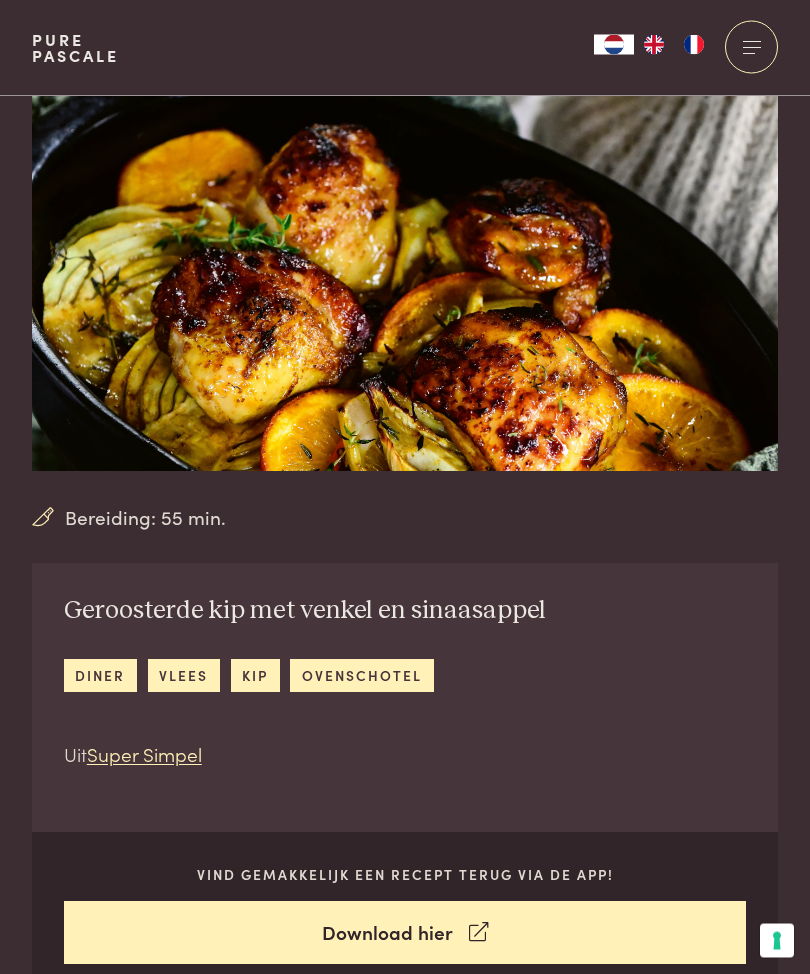 scroll, scrollTop: 0, scrollLeft: 0, axis: both 